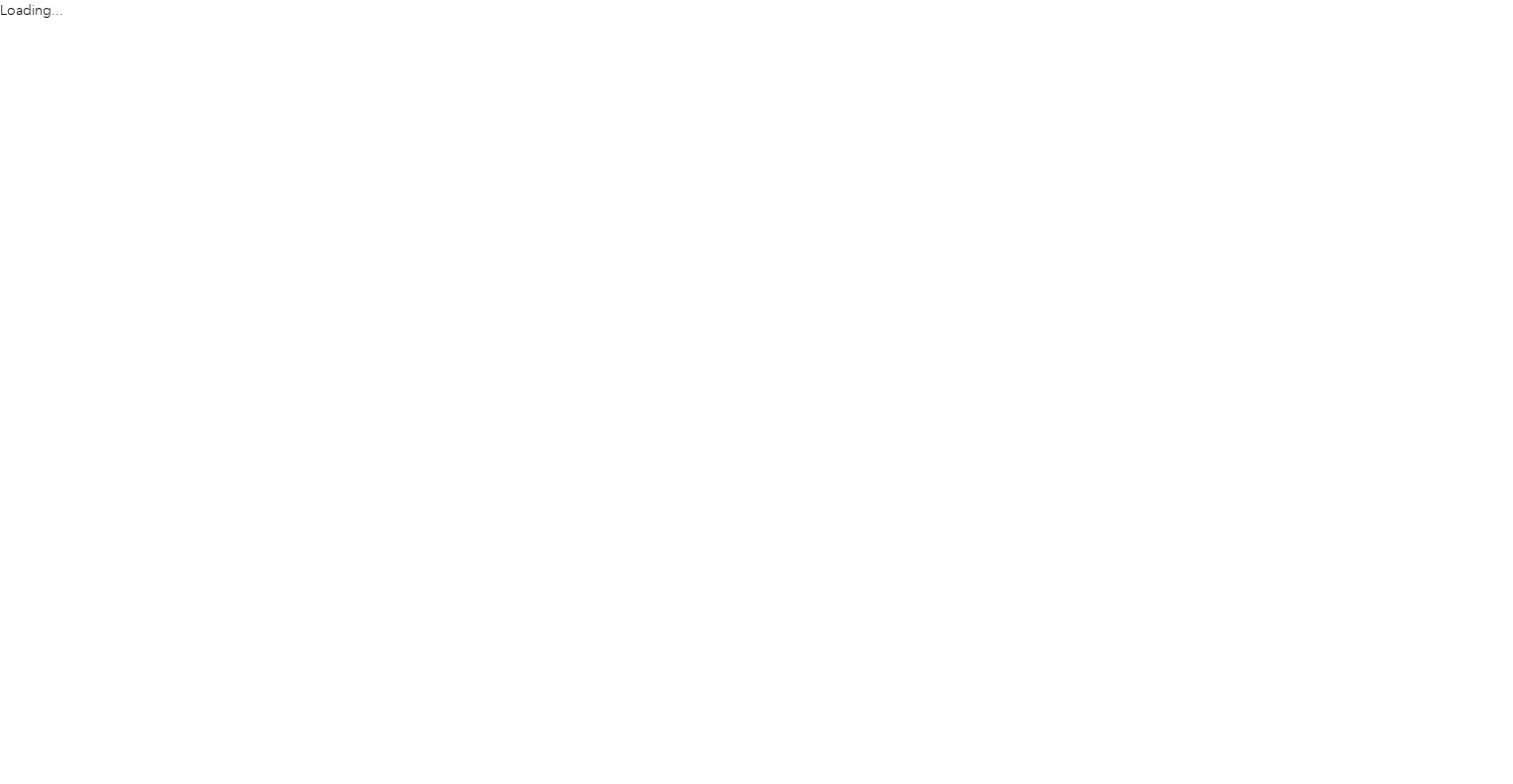 scroll, scrollTop: 0, scrollLeft: 0, axis: both 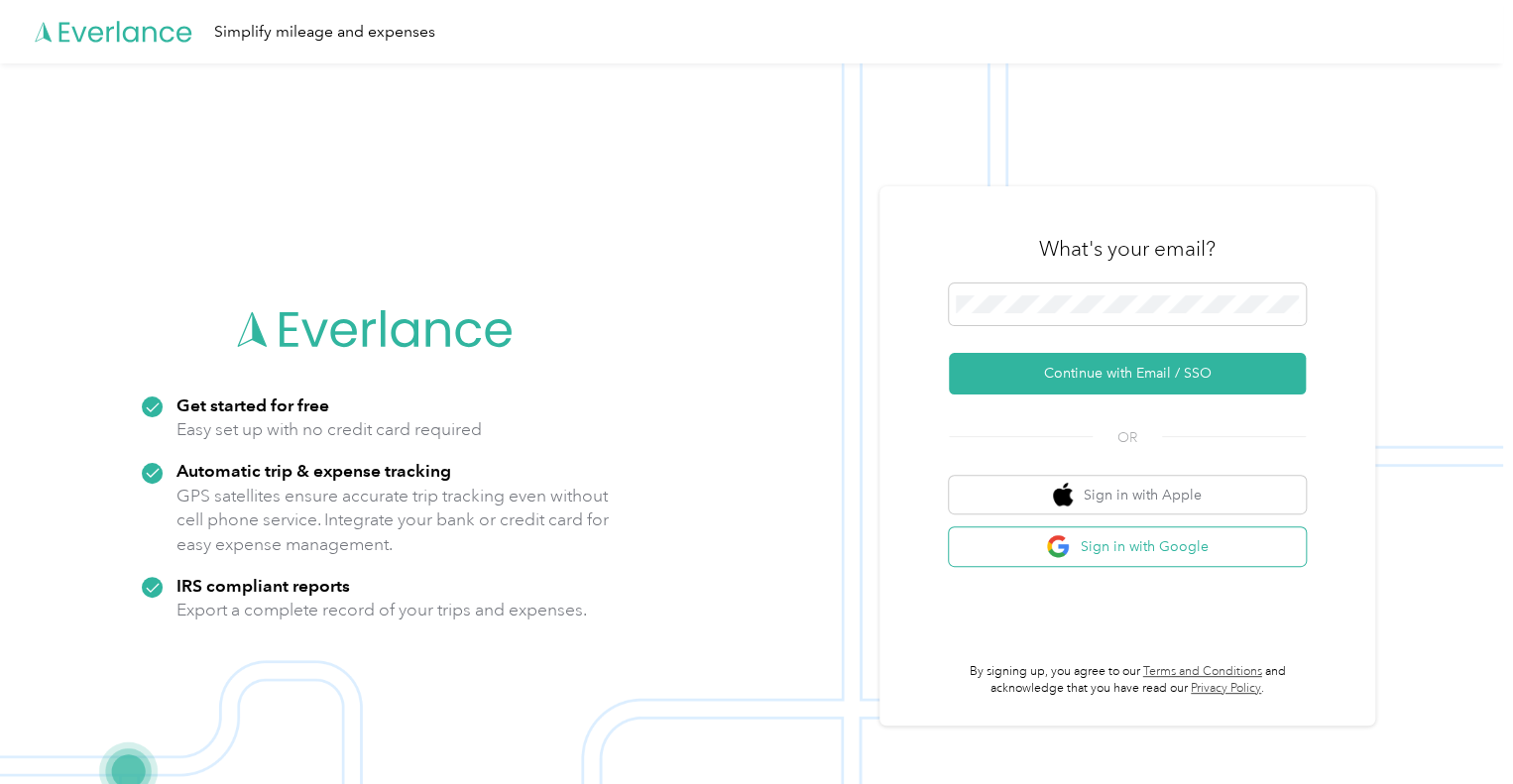 click on "Sign in with Google" at bounding box center (1127, 546) 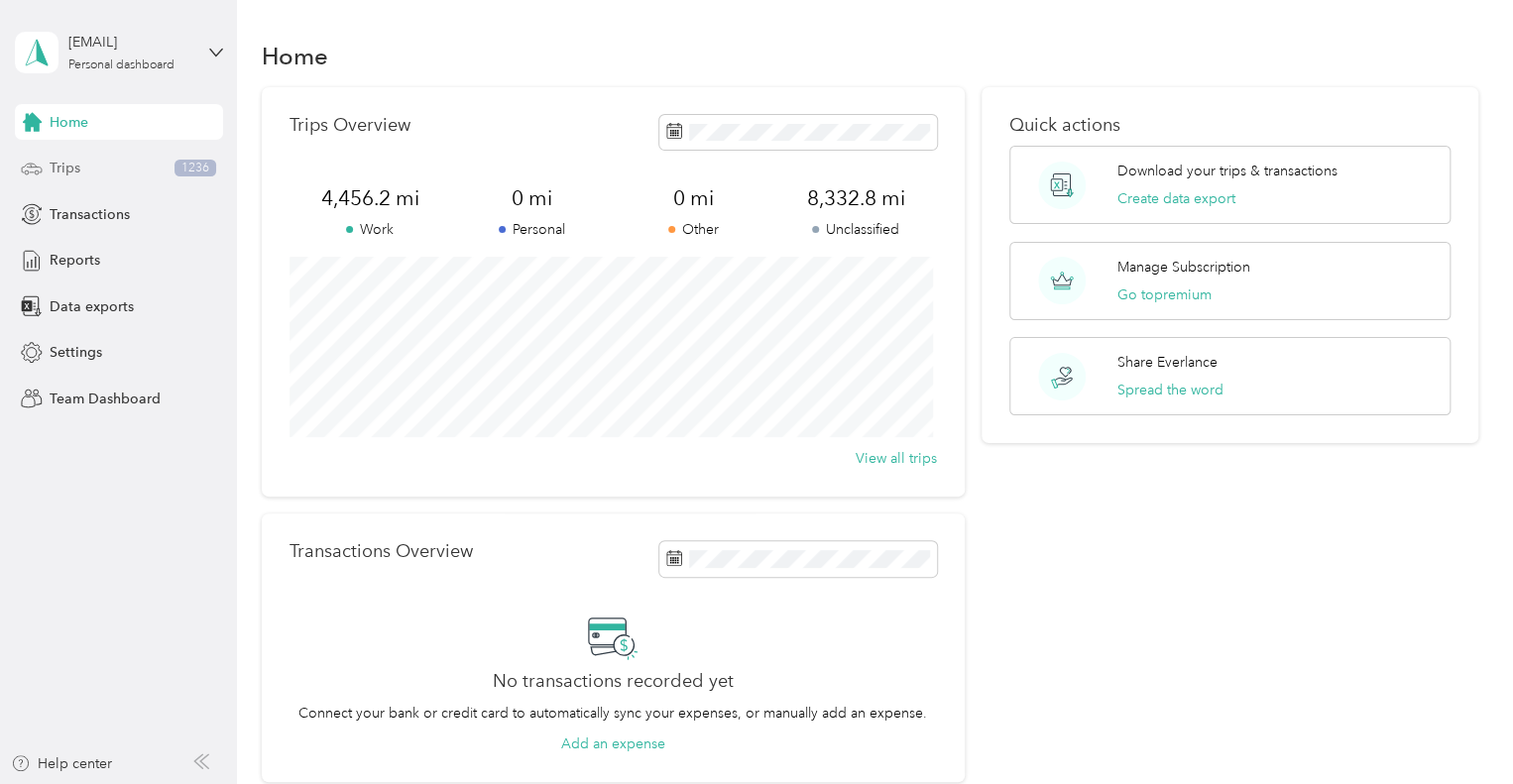 click on "Trips 1236" at bounding box center (119, 168) 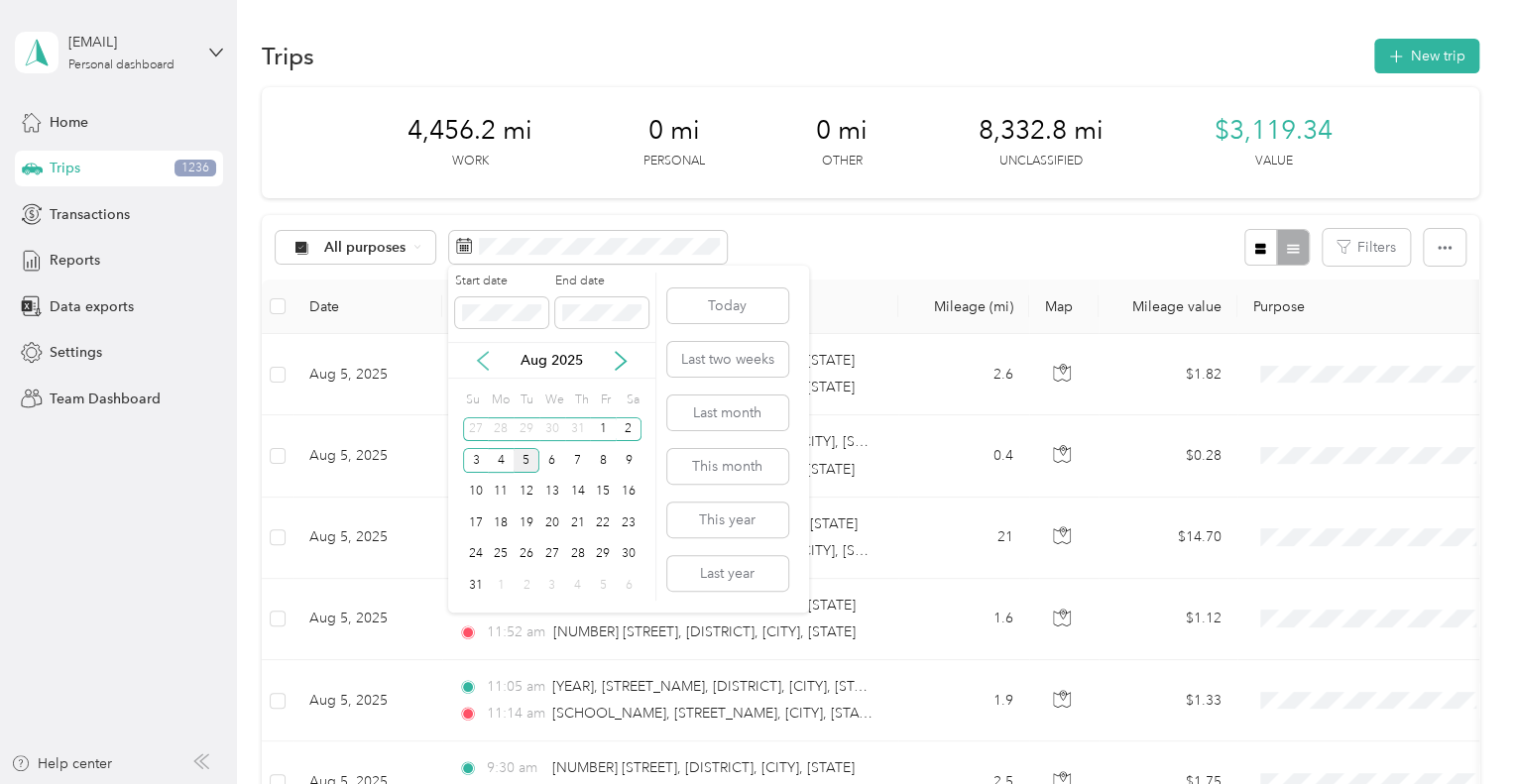 click 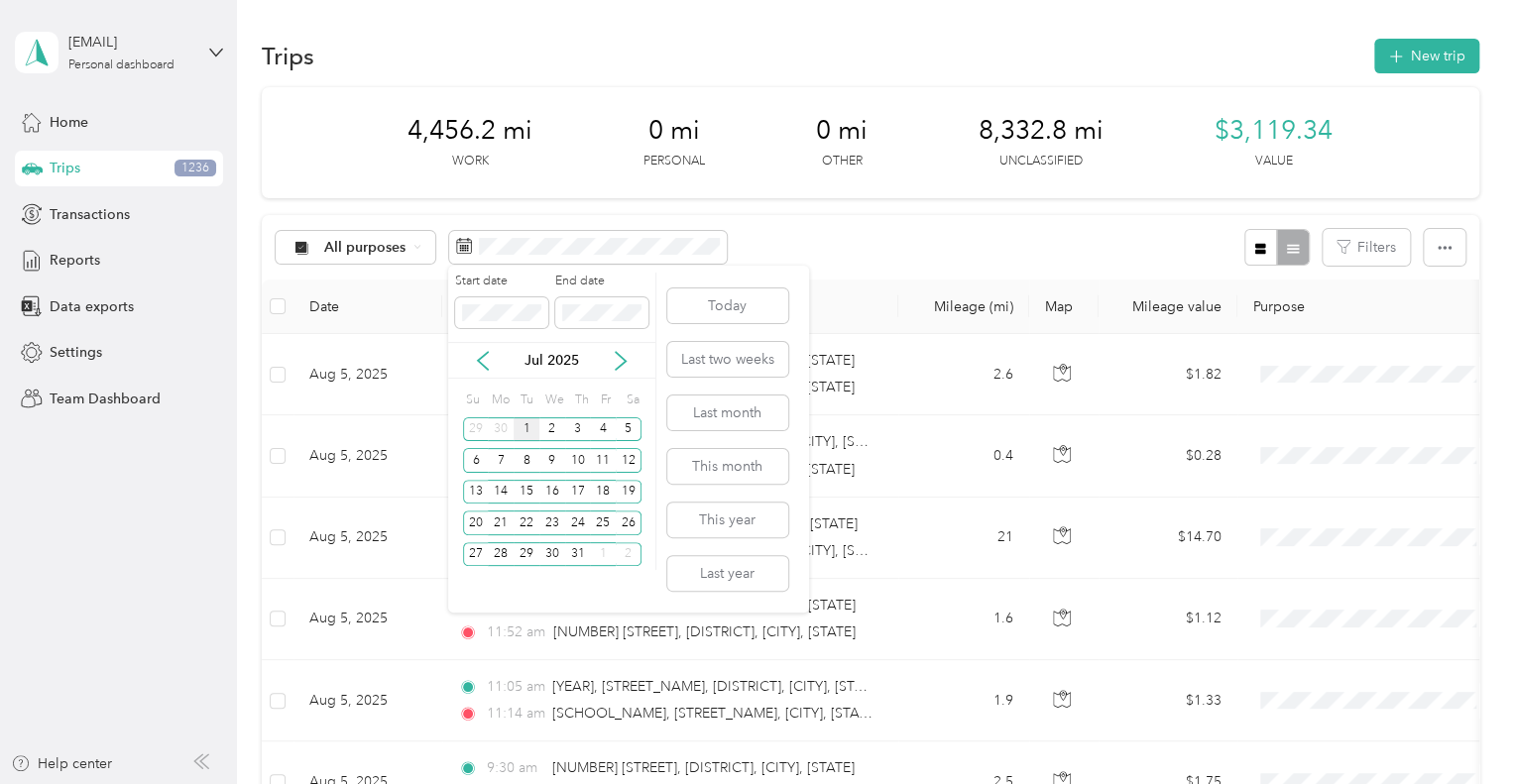 click on "1" at bounding box center (526, 429) 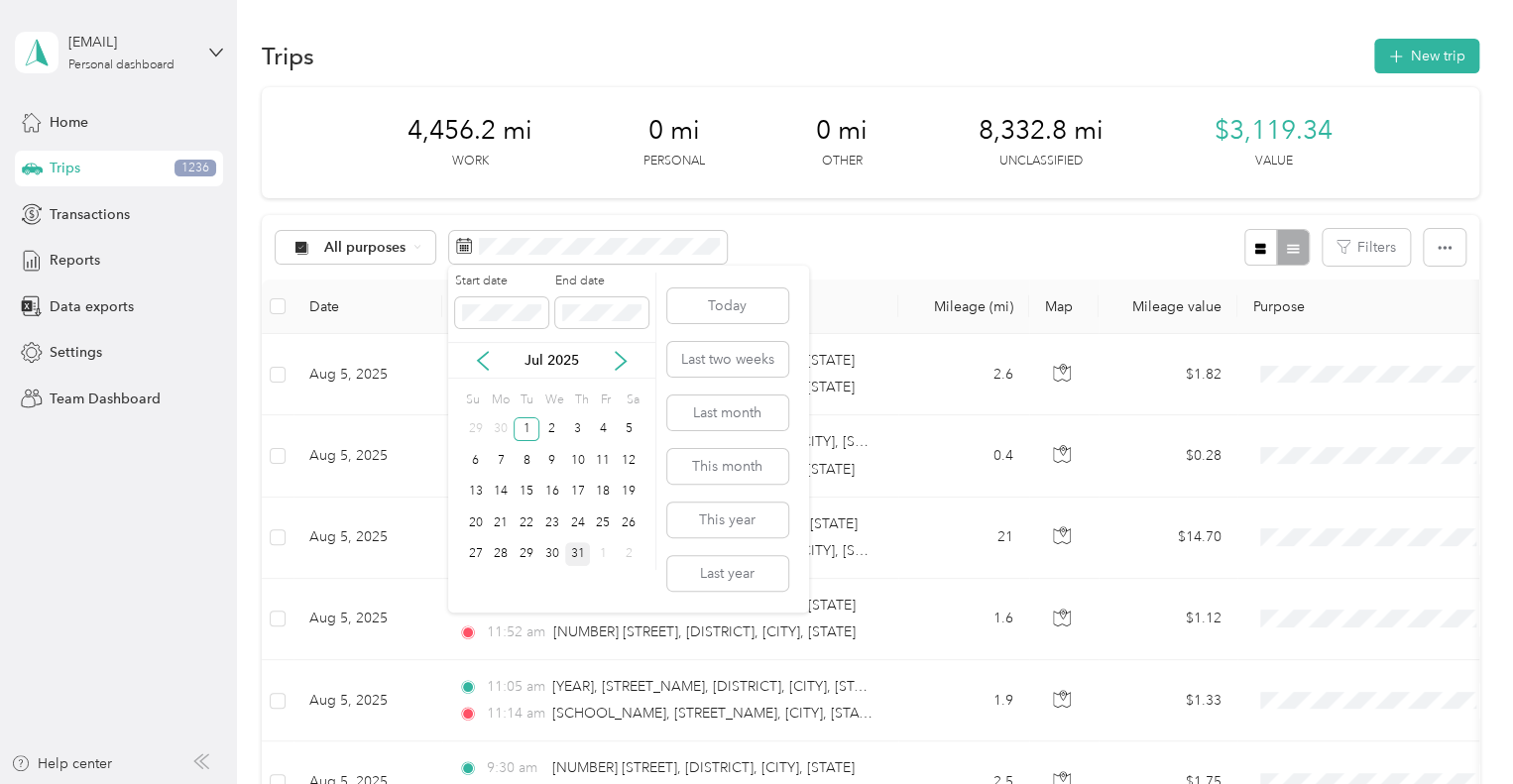 click on "31" at bounding box center (578, 554) 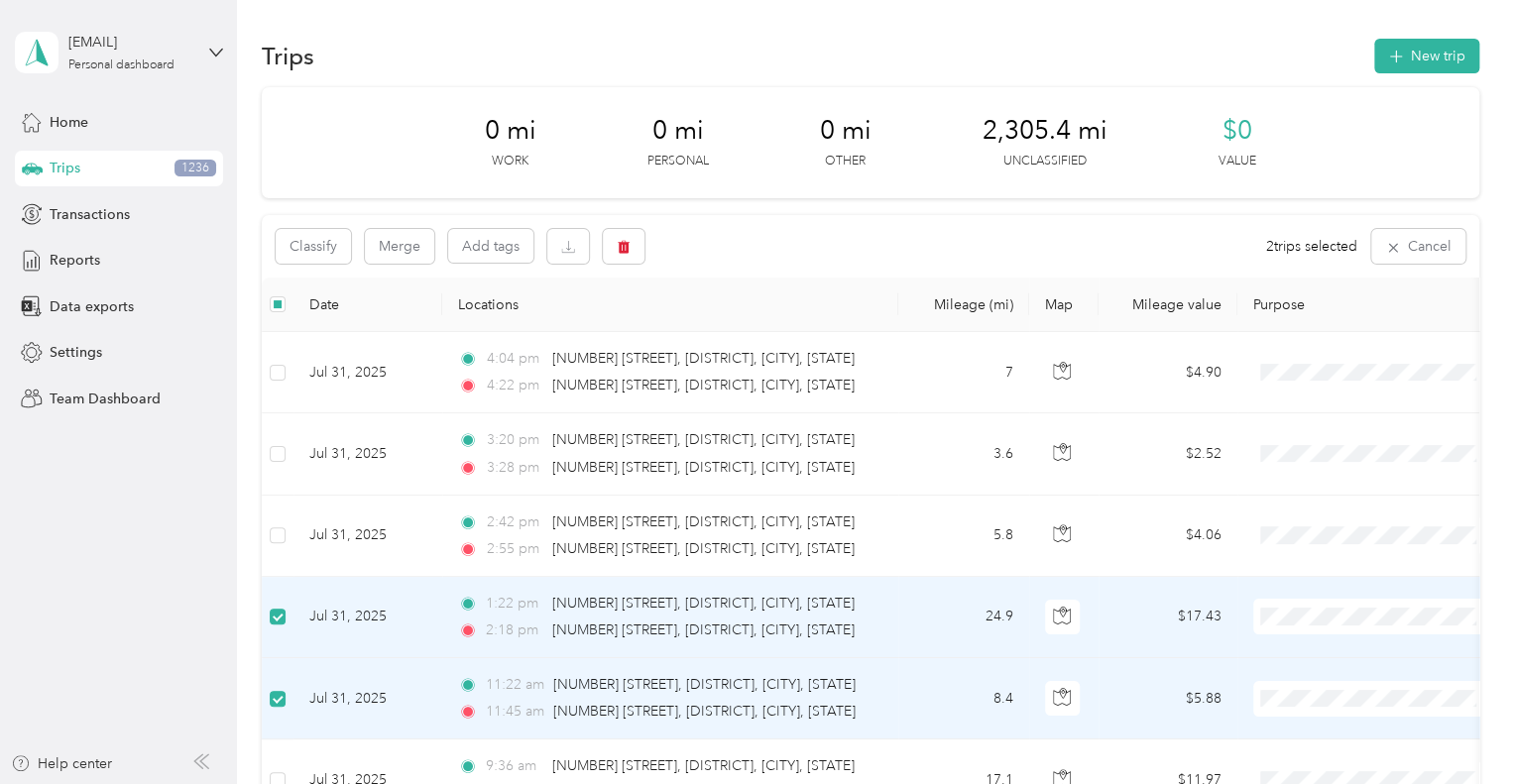 scroll, scrollTop: 297, scrollLeft: 0, axis: vertical 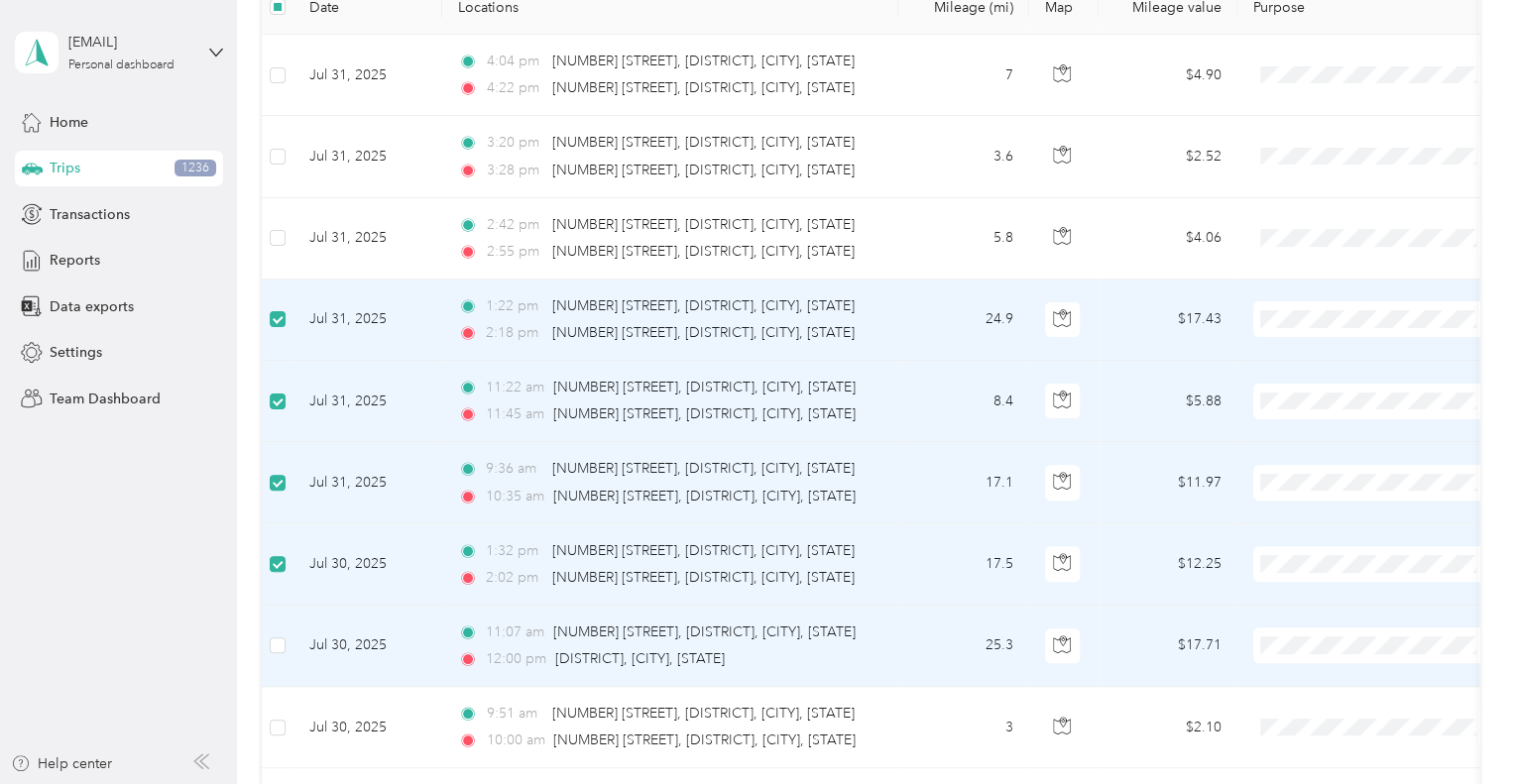 click at bounding box center [278, 646] 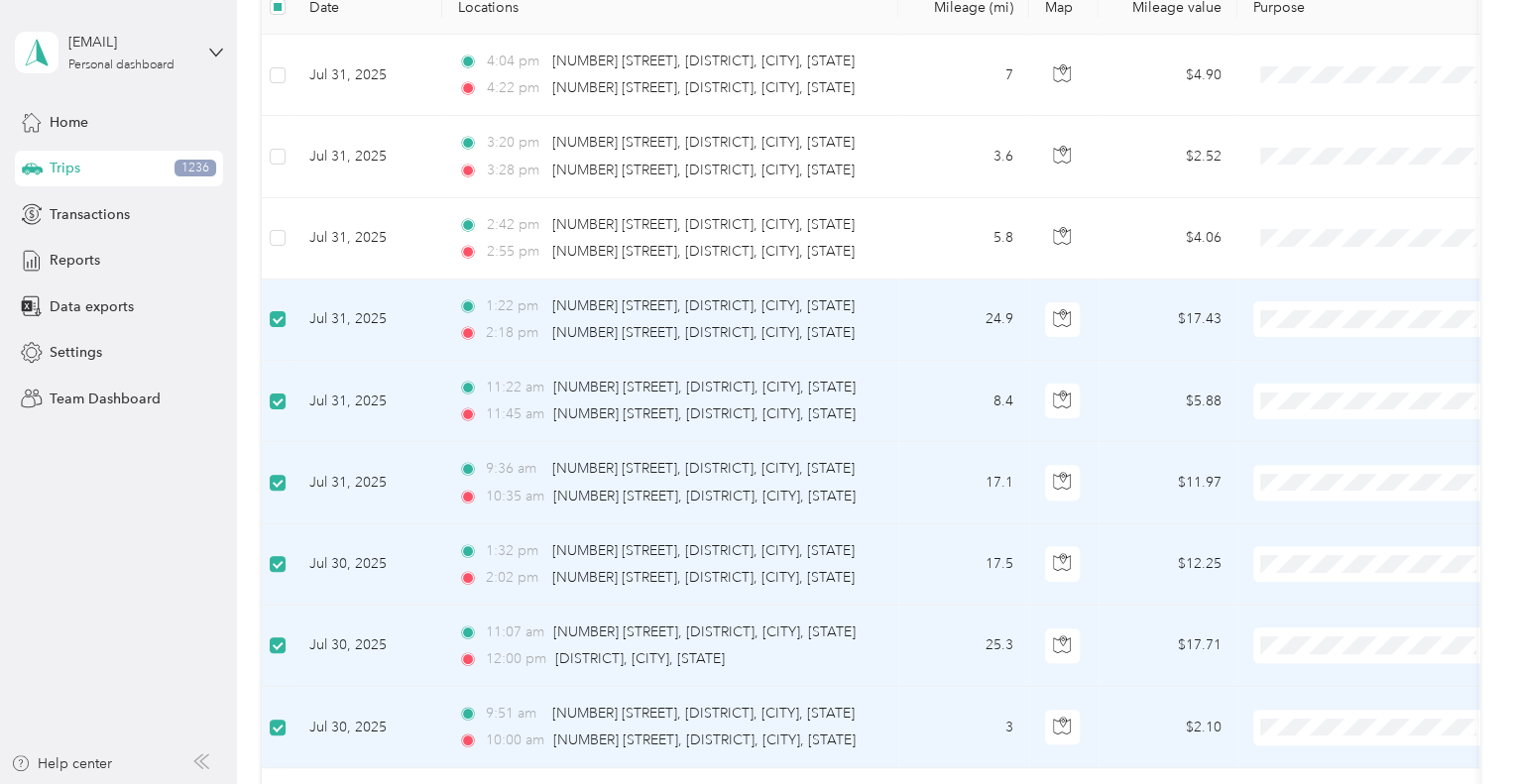 scroll, scrollTop: 595, scrollLeft: 0, axis: vertical 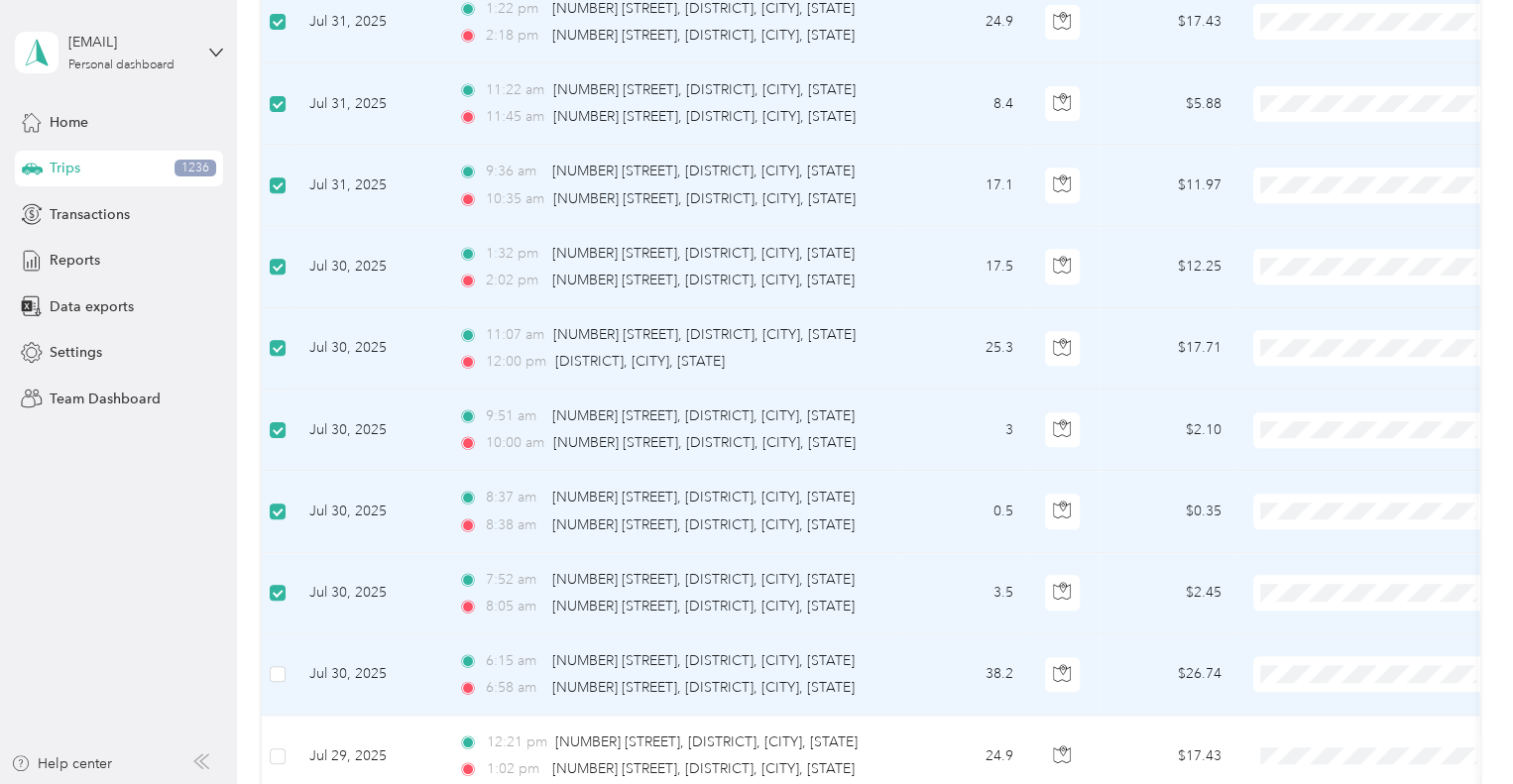 click at bounding box center [278, 675] 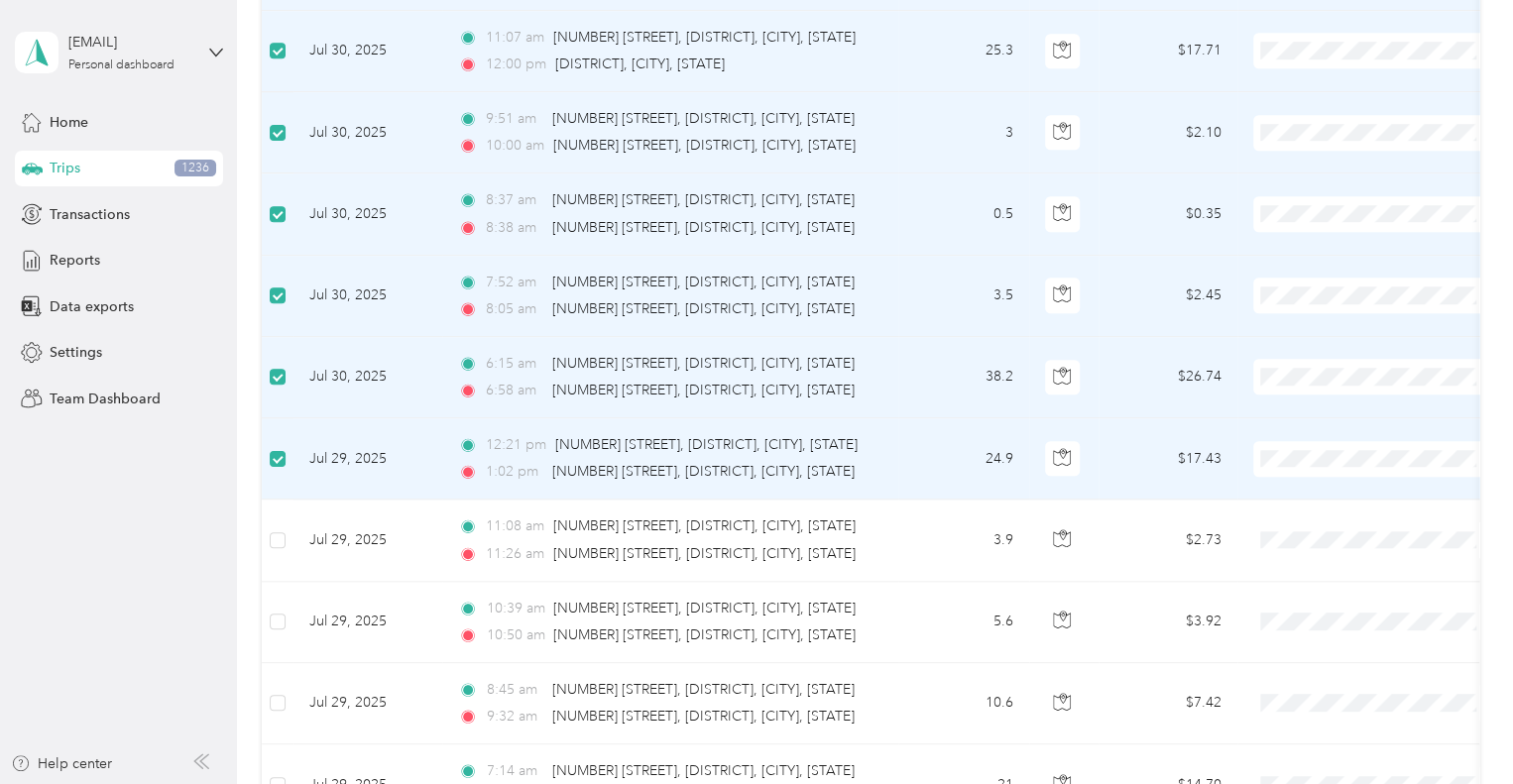 scroll, scrollTop: 1189, scrollLeft: 0, axis: vertical 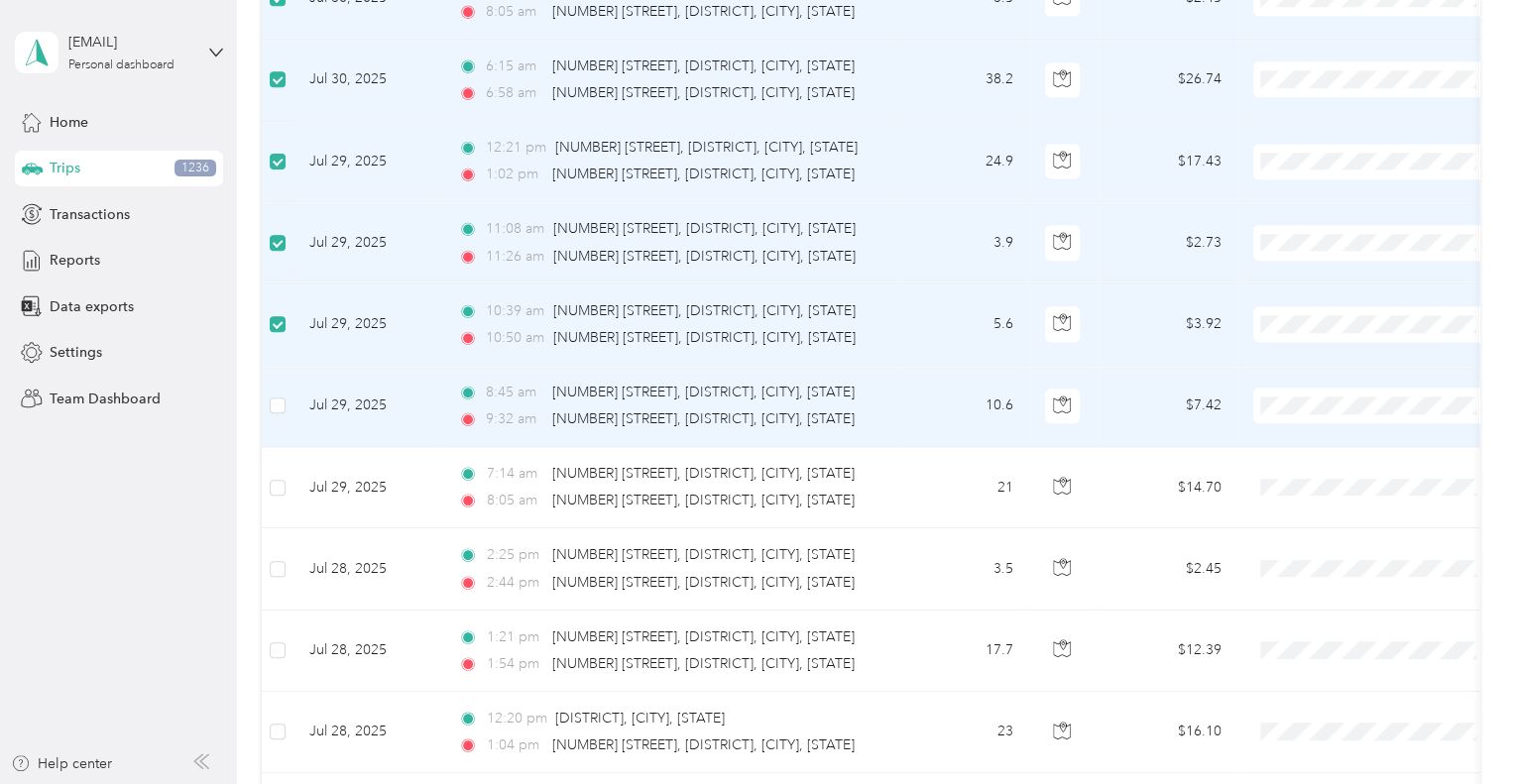 click at bounding box center [278, 406] 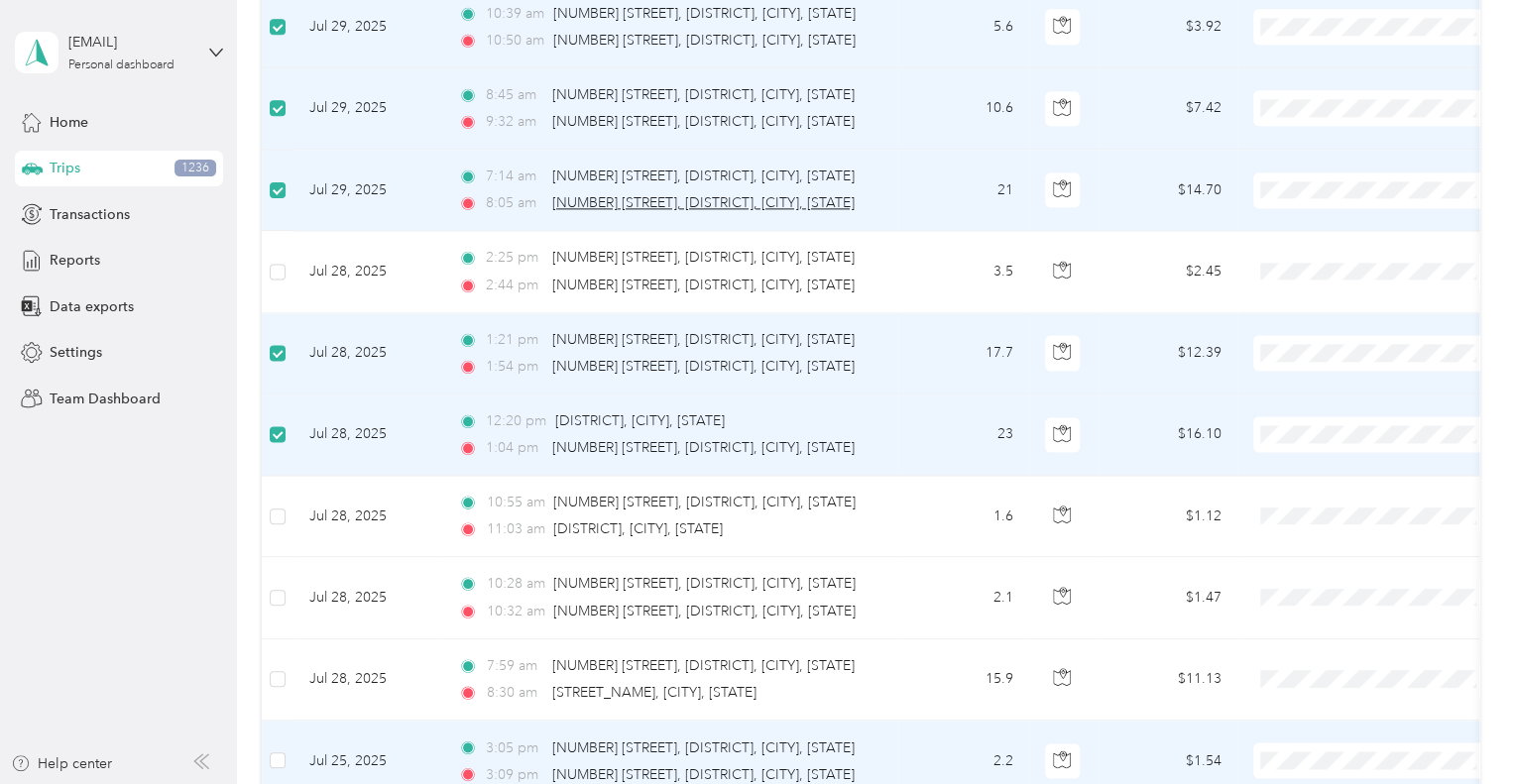 scroll, scrollTop: 1784, scrollLeft: 0, axis: vertical 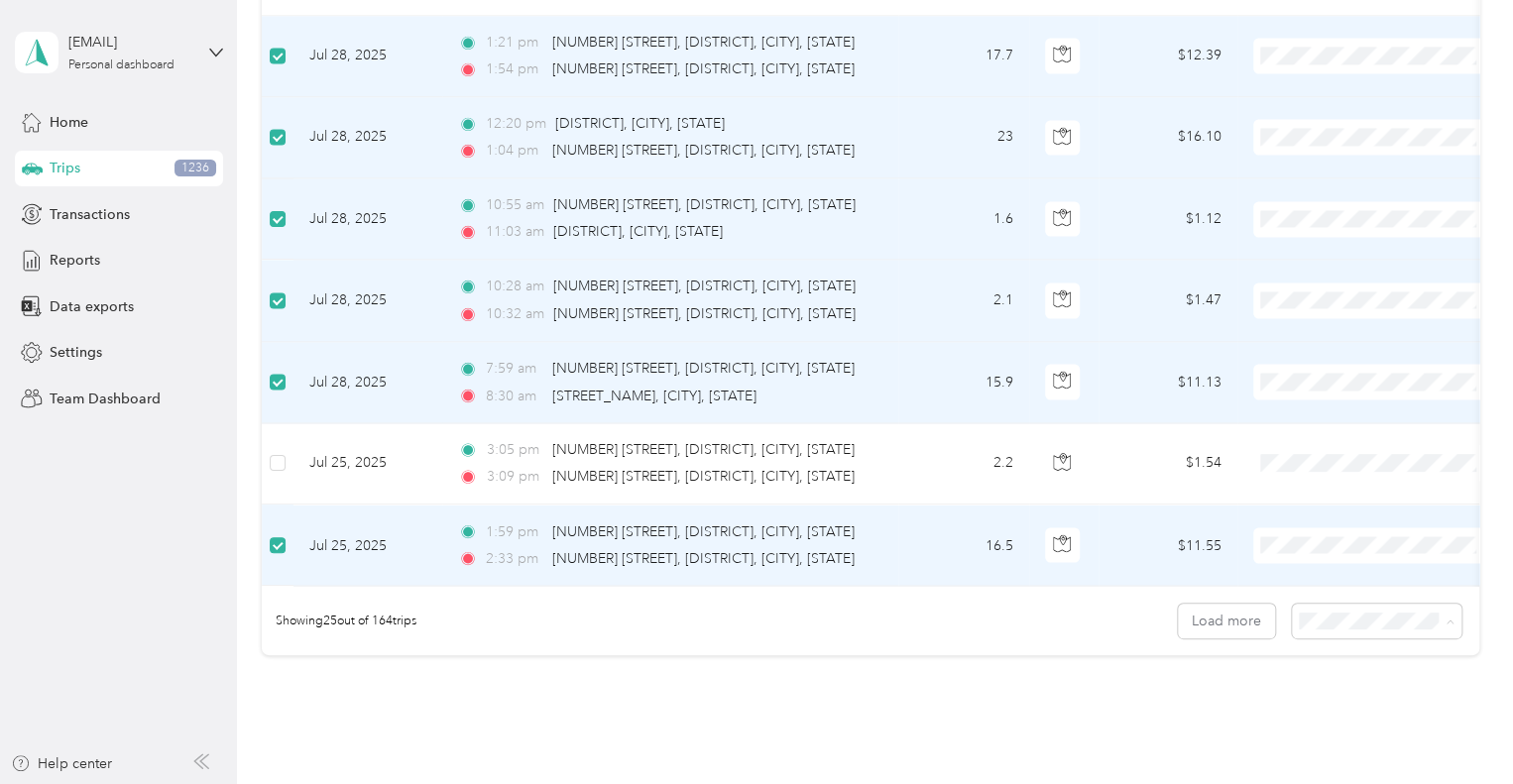 click on "100 per load" at bounding box center (1371, 736) 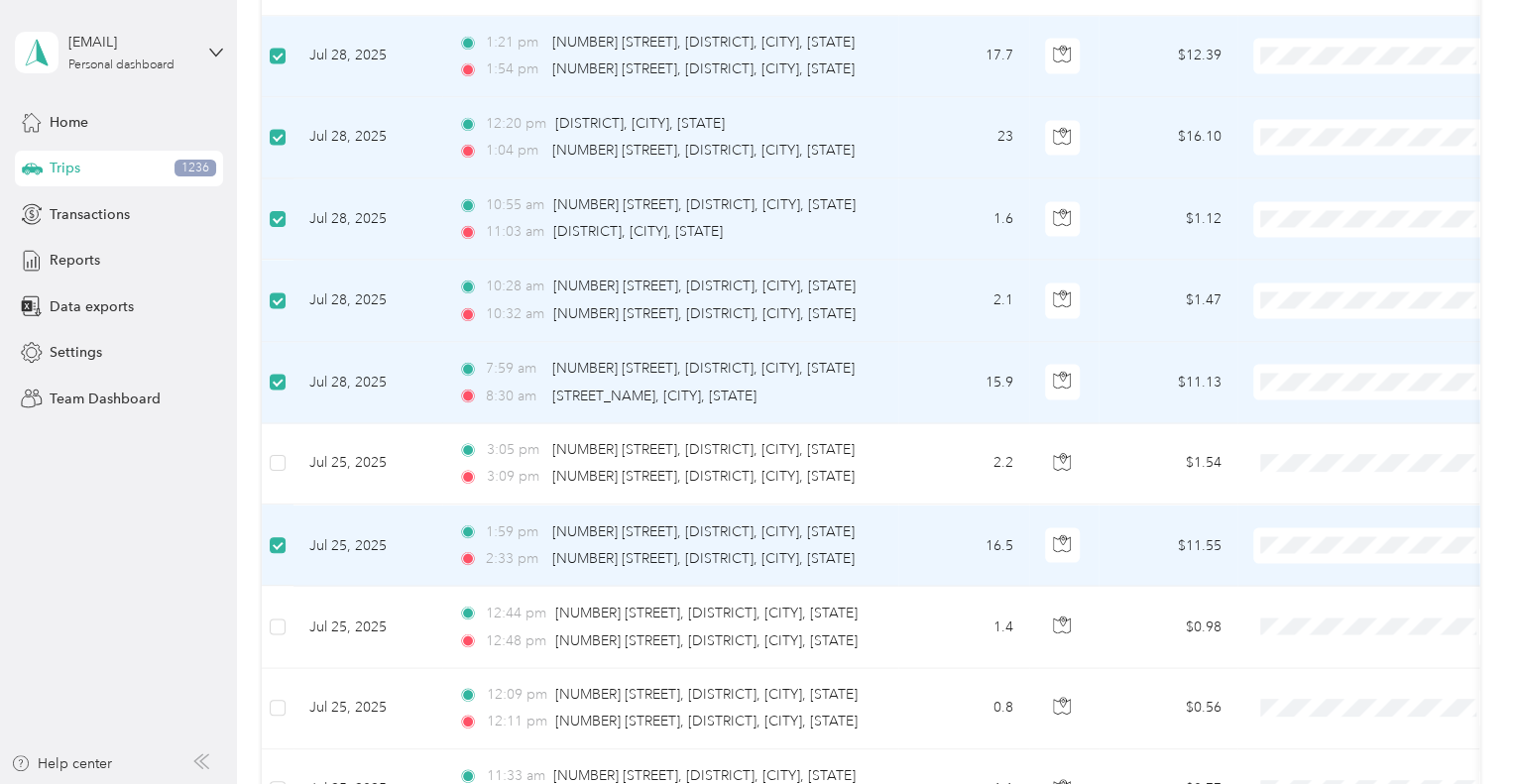 scroll, scrollTop: 2081, scrollLeft: 0, axis: vertical 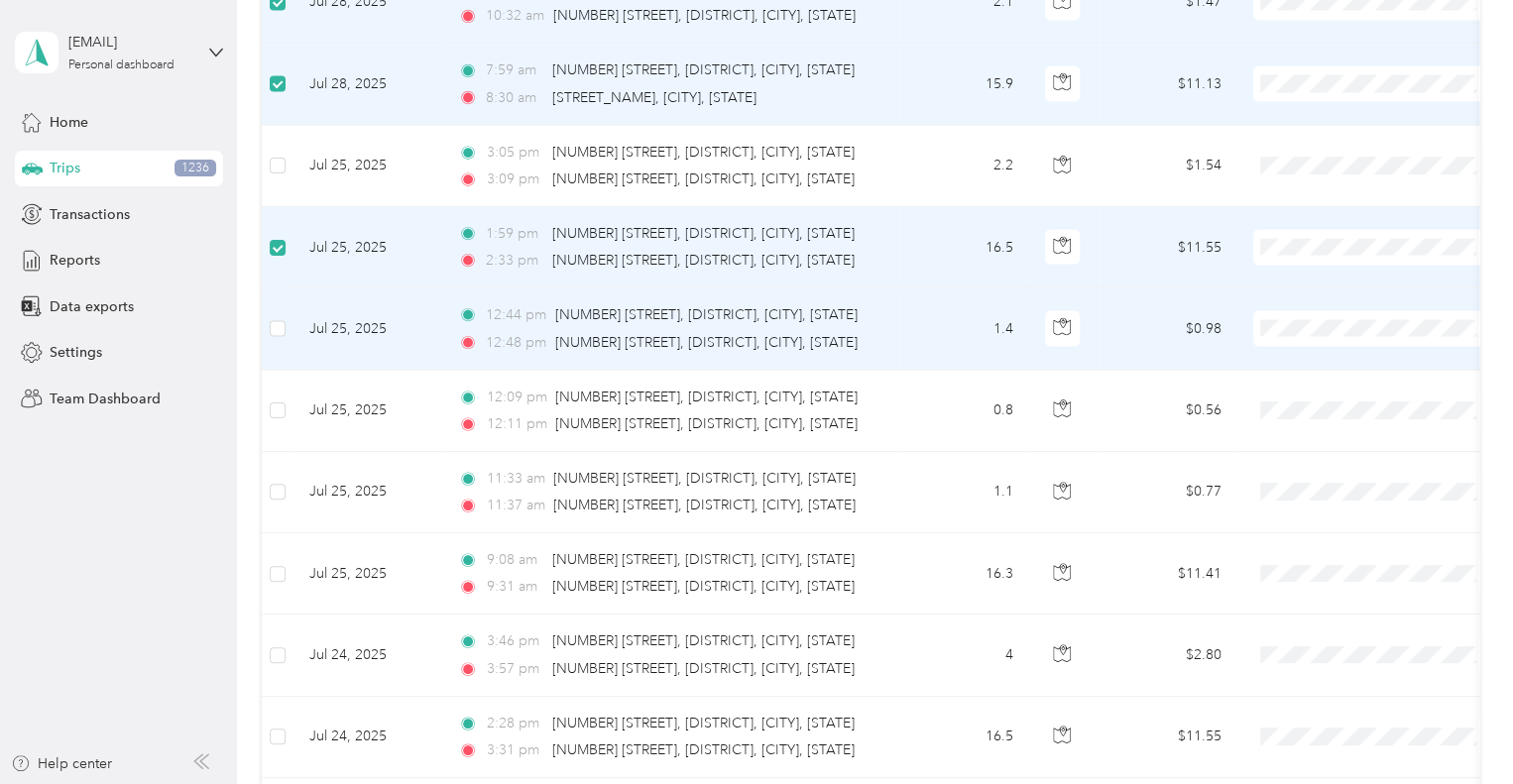 click at bounding box center [278, 329] 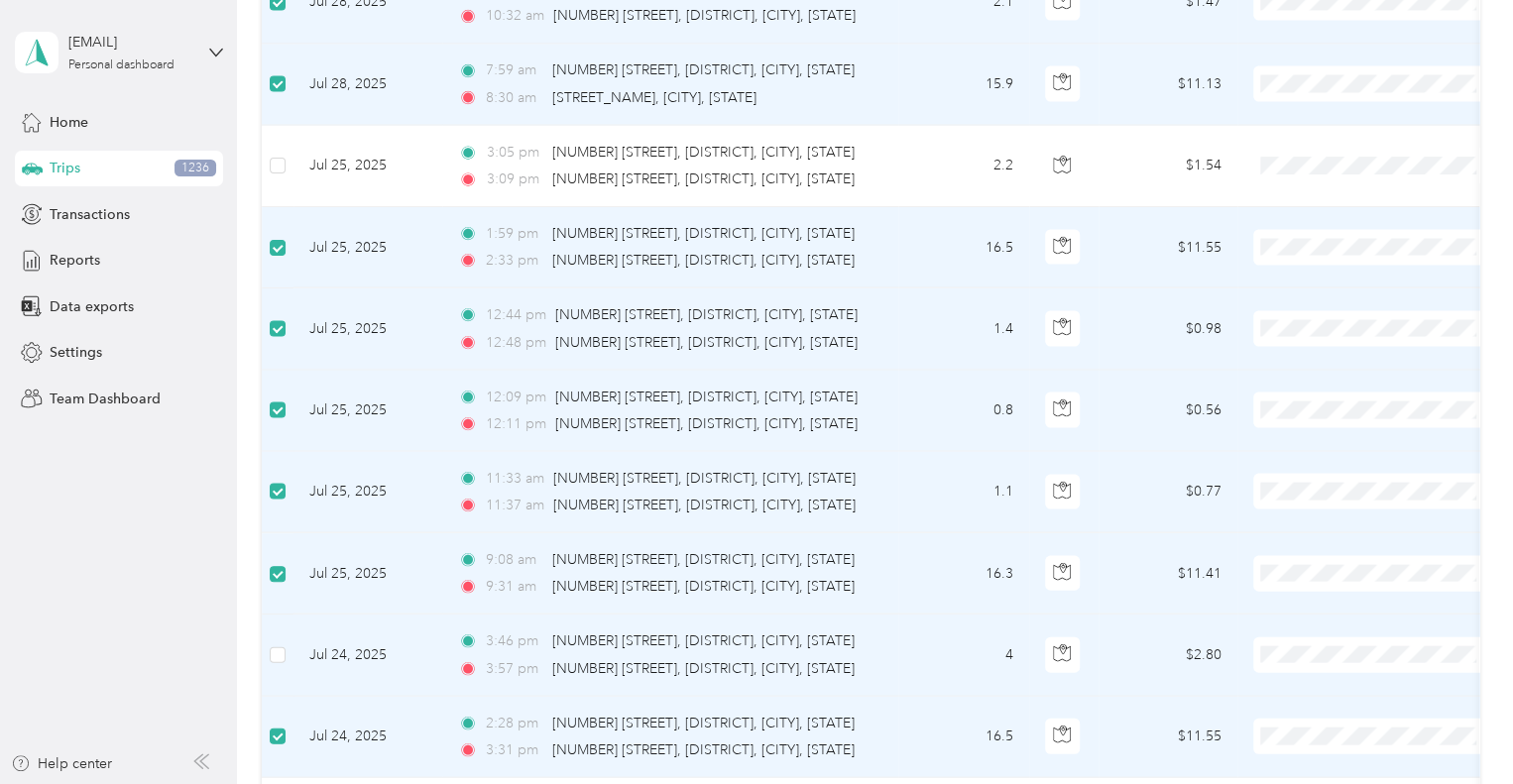 scroll, scrollTop: 2676, scrollLeft: 0, axis: vertical 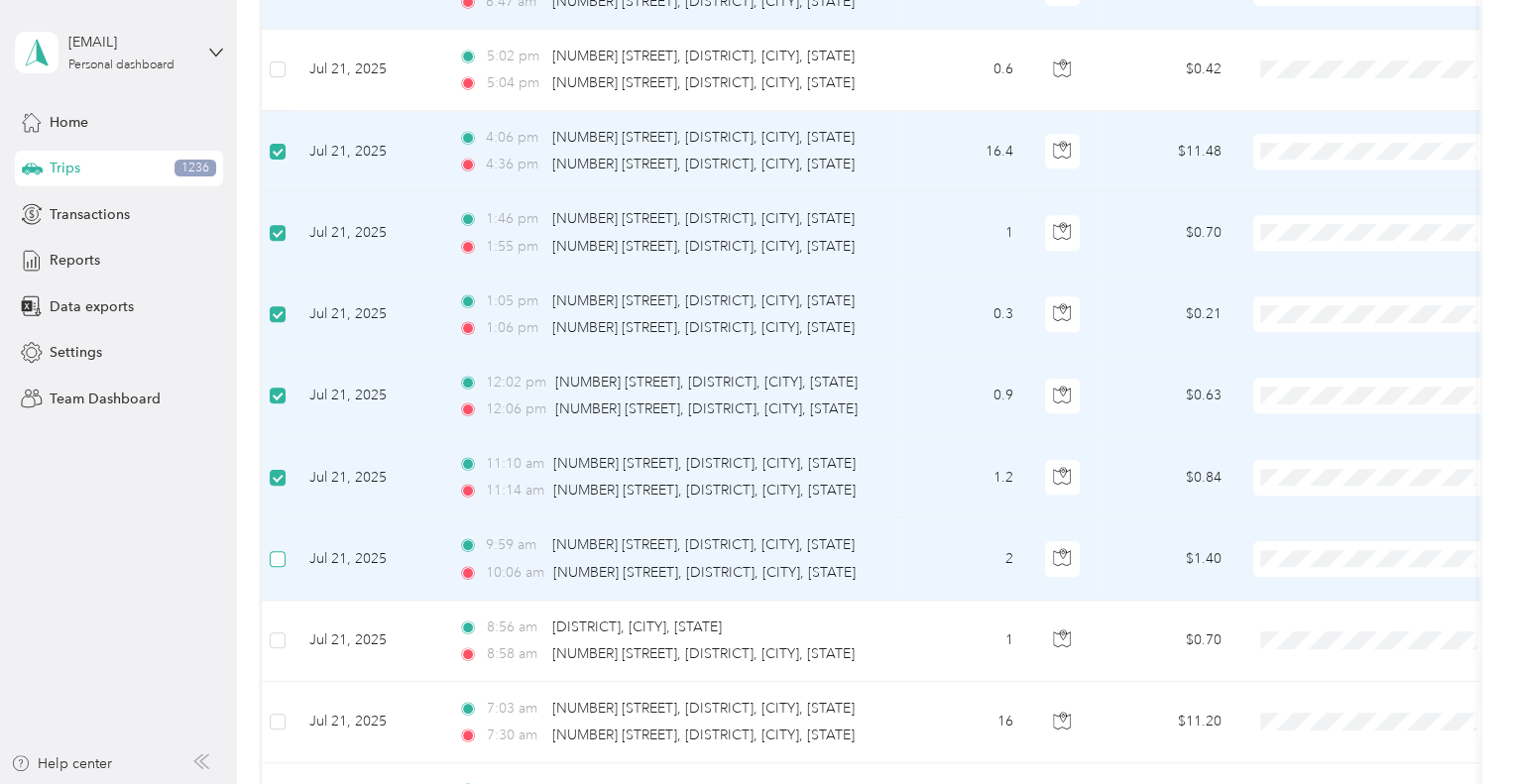 click at bounding box center [278, 559] 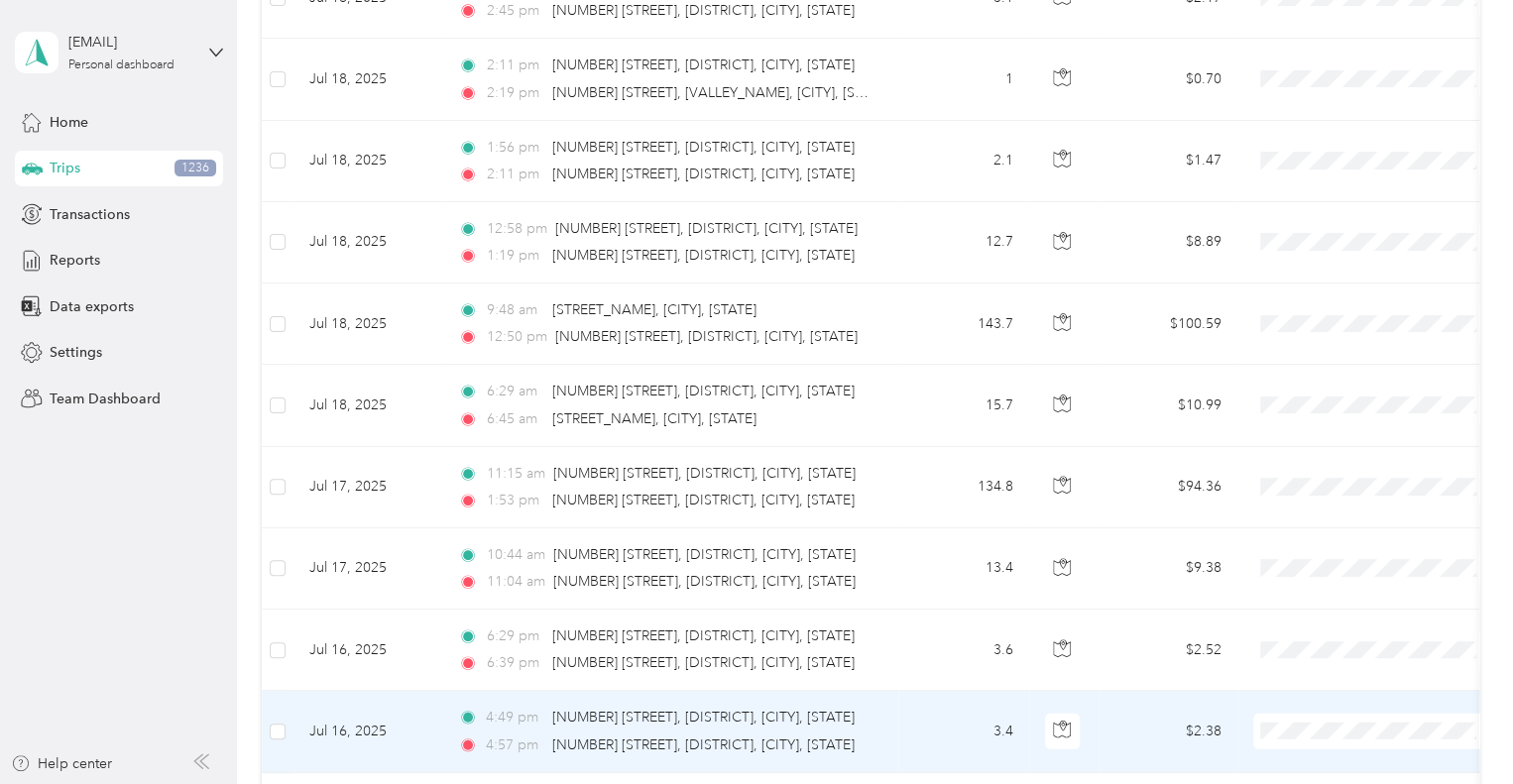 scroll, scrollTop: 6542, scrollLeft: 0, axis: vertical 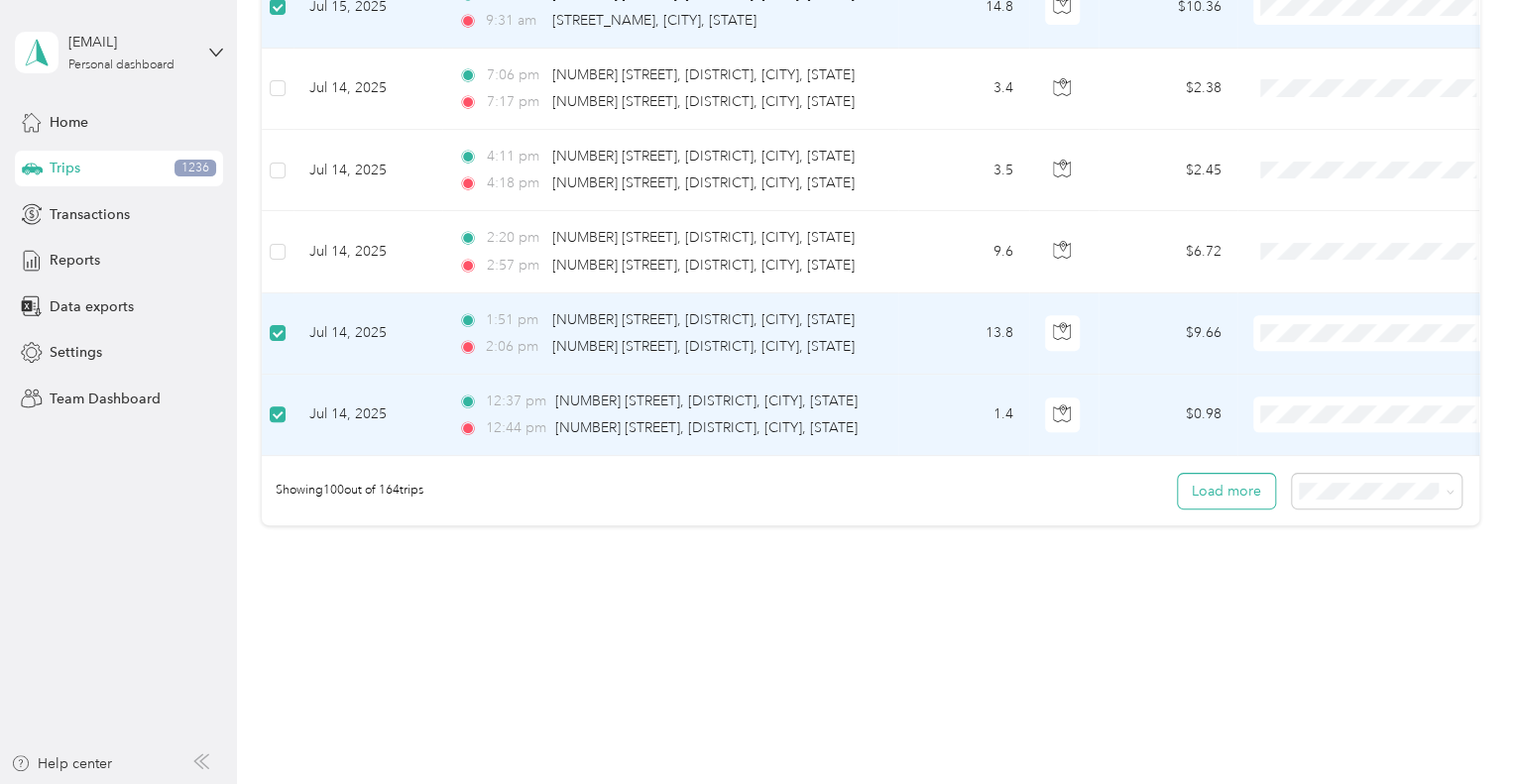 click on "Load more" at bounding box center (1226, 491) 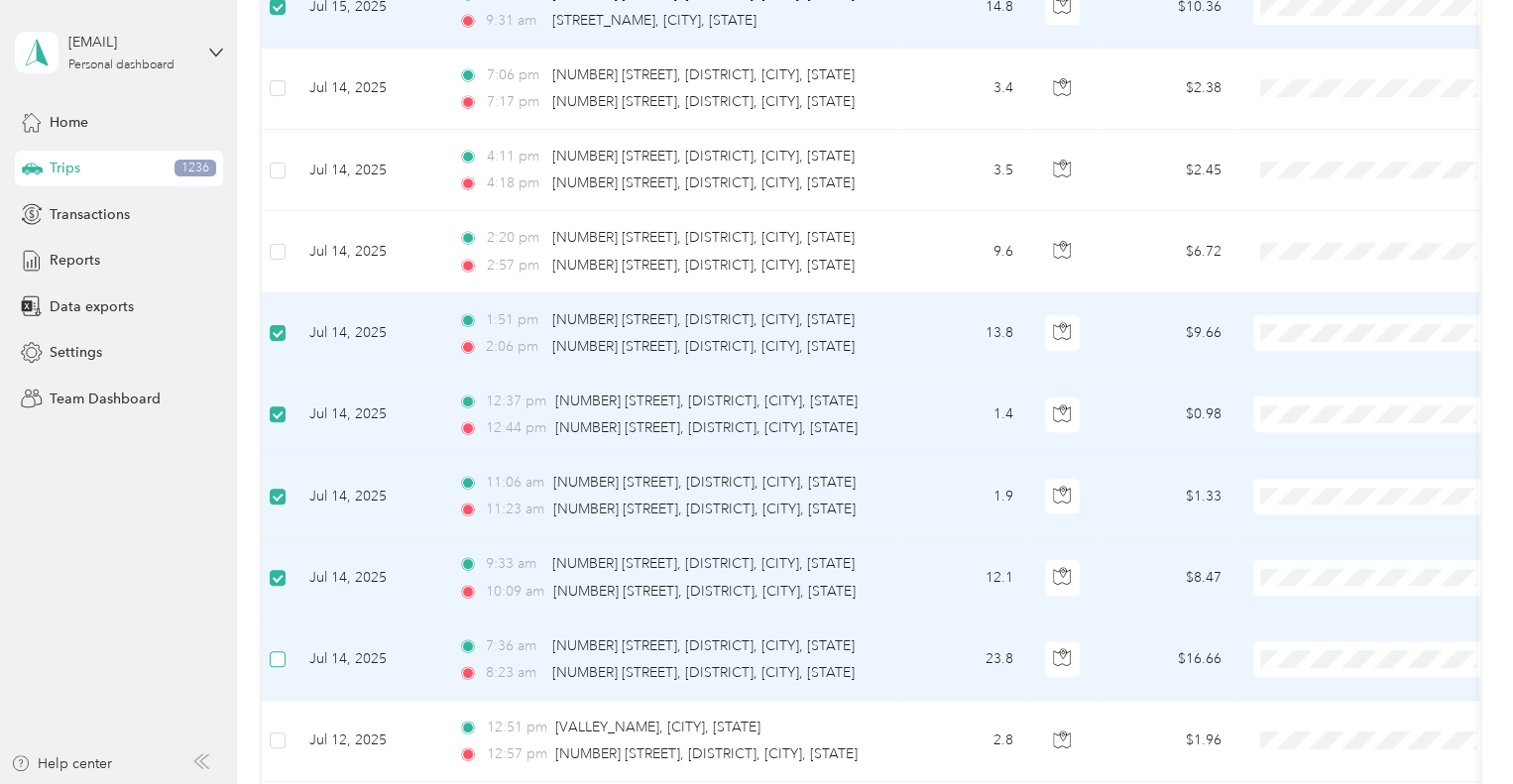click at bounding box center (278, 659) 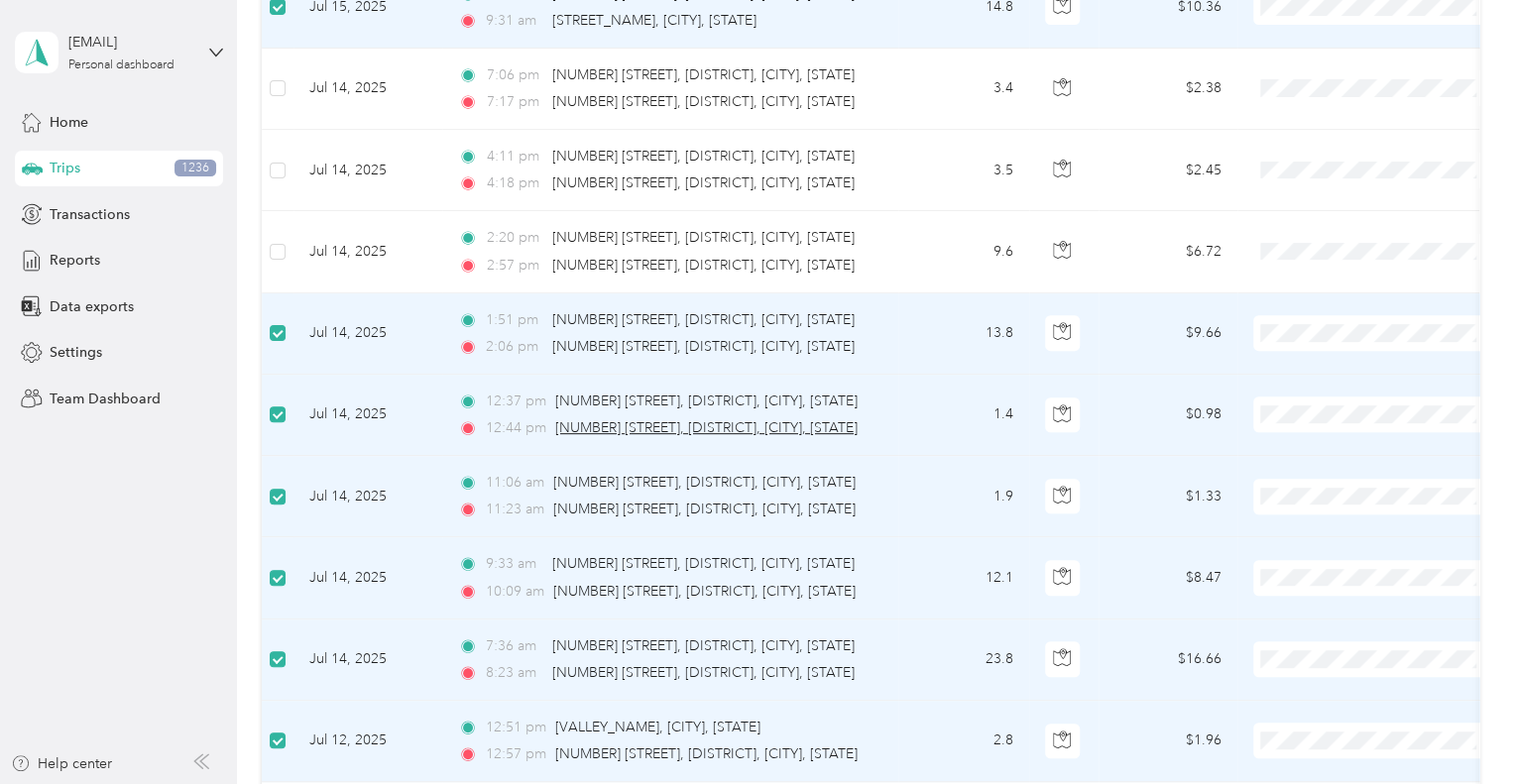 scroll, scrollTop: 8623, scrollLeft: 0, axis: vertical 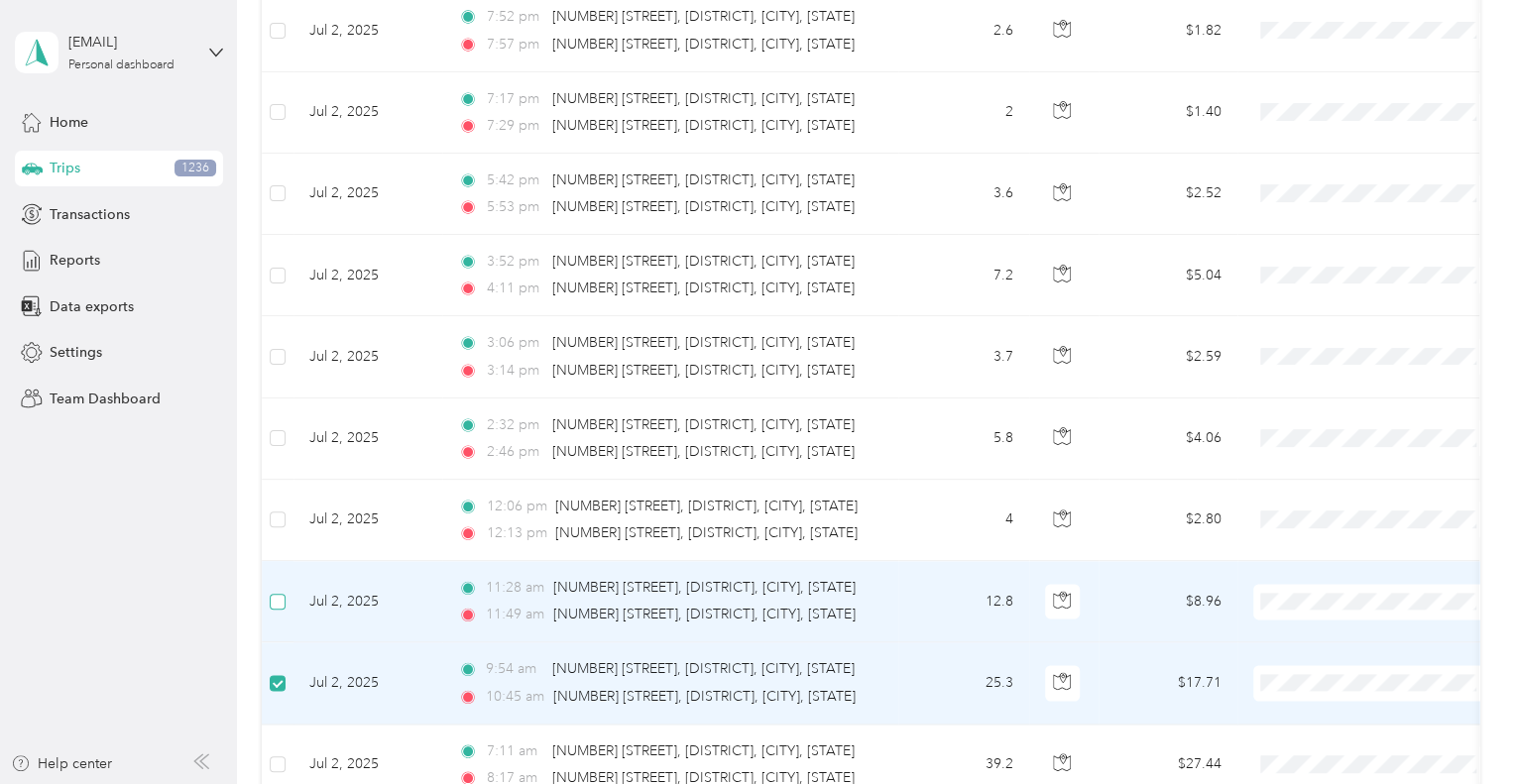 click at bounding box center [278, 602] 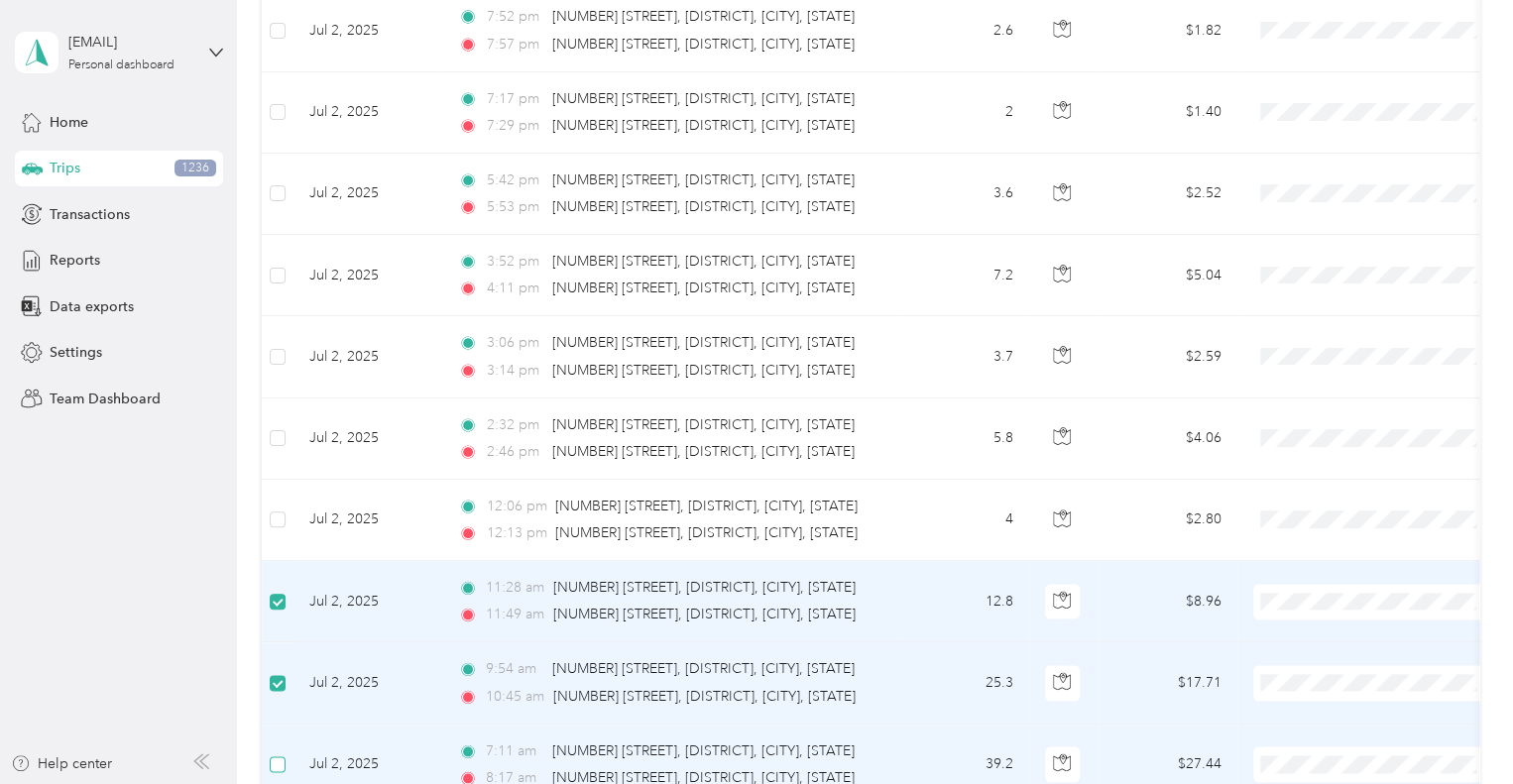 click at bounding box center (278, 764) 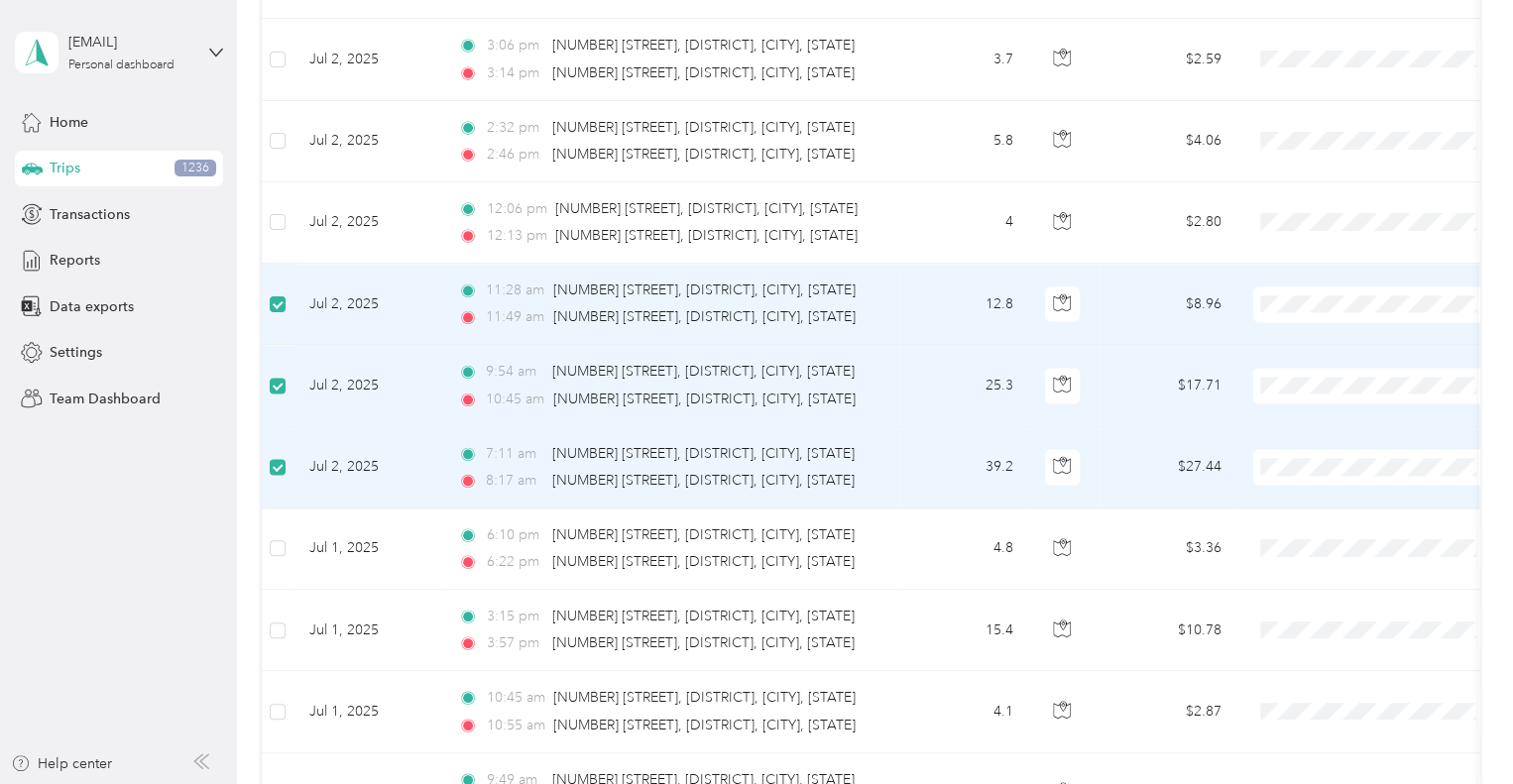 scroll, scrollTop: 13083, scrollLeft: 0, axis: vertical 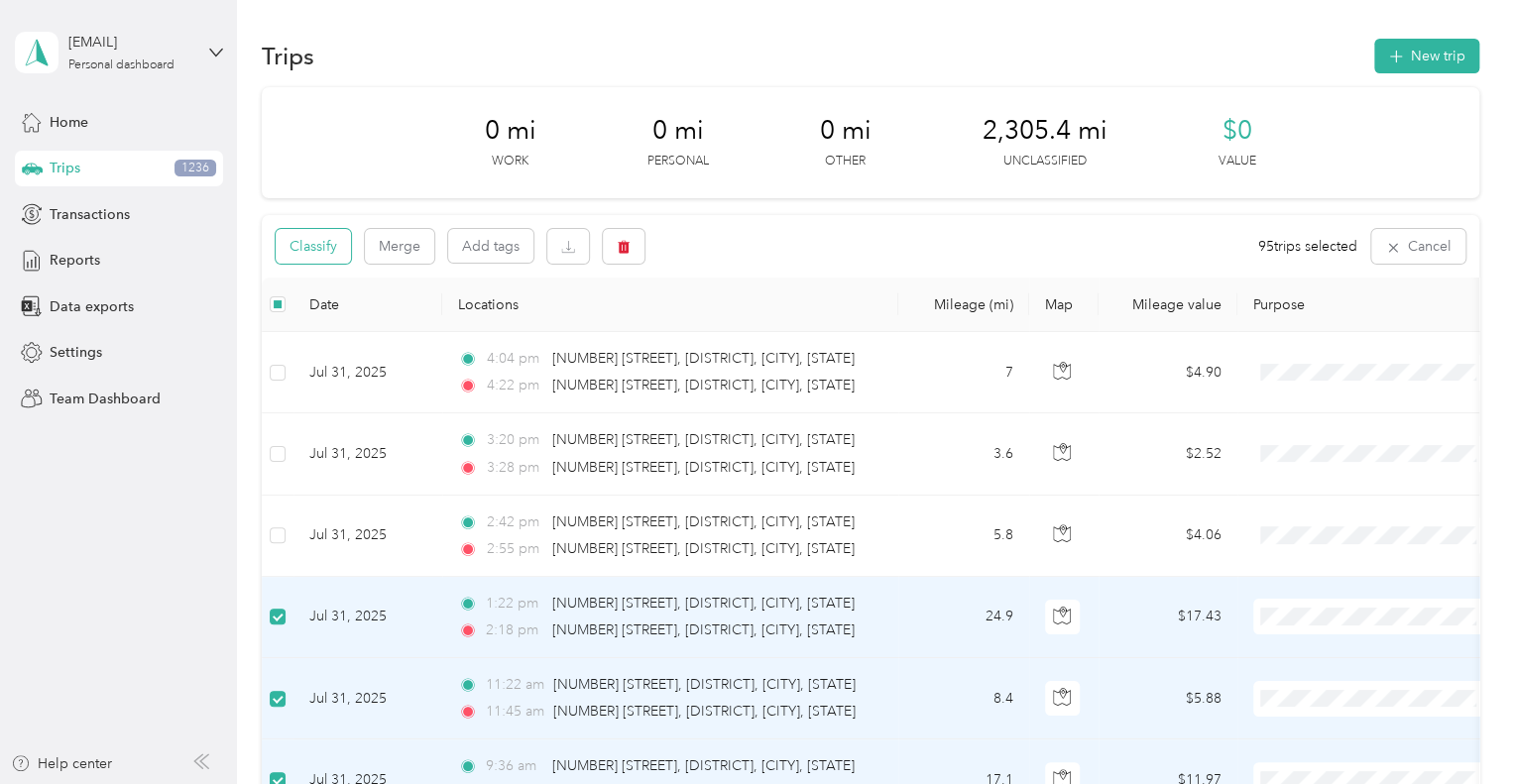 click on "Classify" at bounding box center [313, 246] 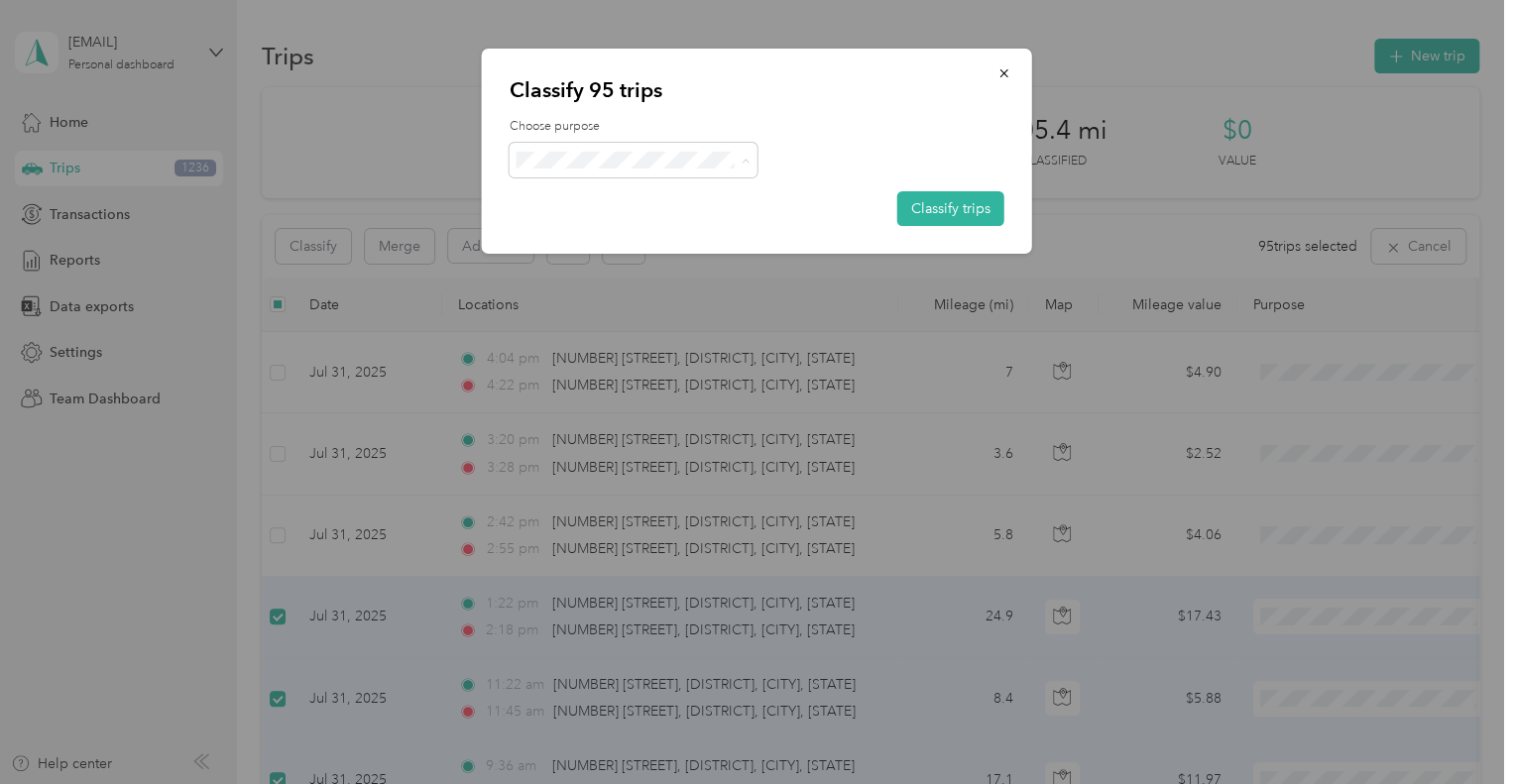 click on "Work" at bounding box center [650, 196] 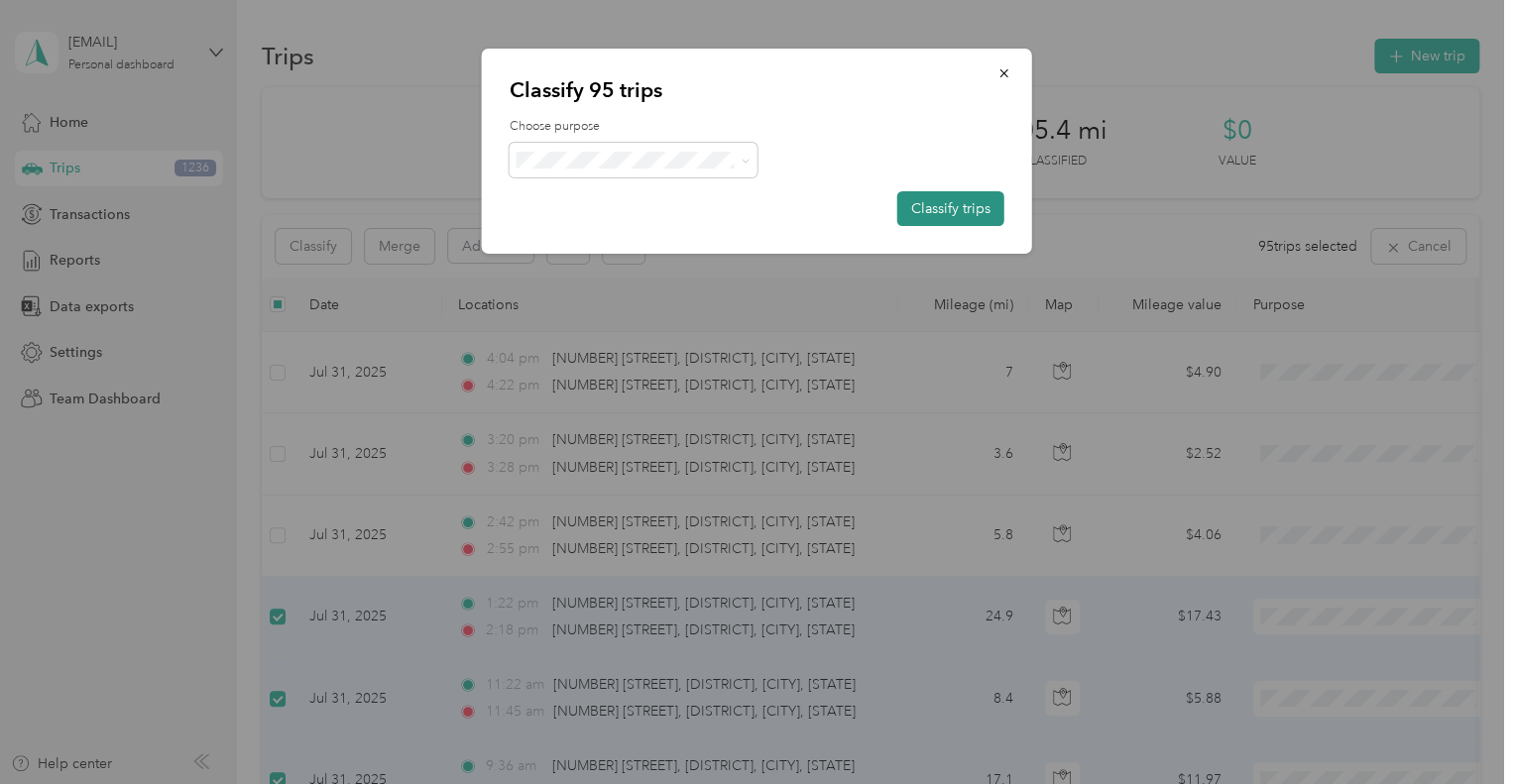 click on "Classify trips" at bounding box center [951, 208] 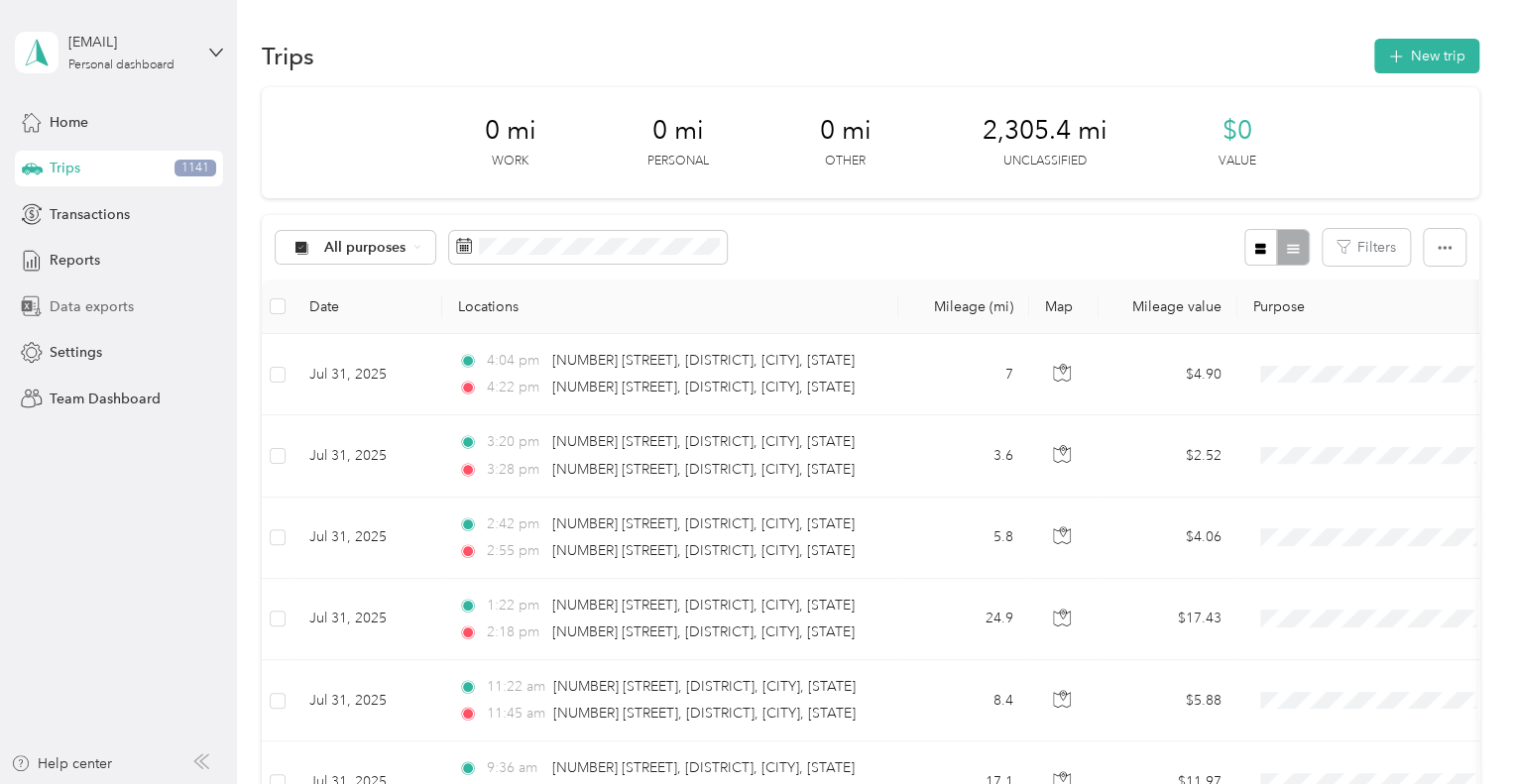 click on "Data exports" at bounding box center (91, 306) 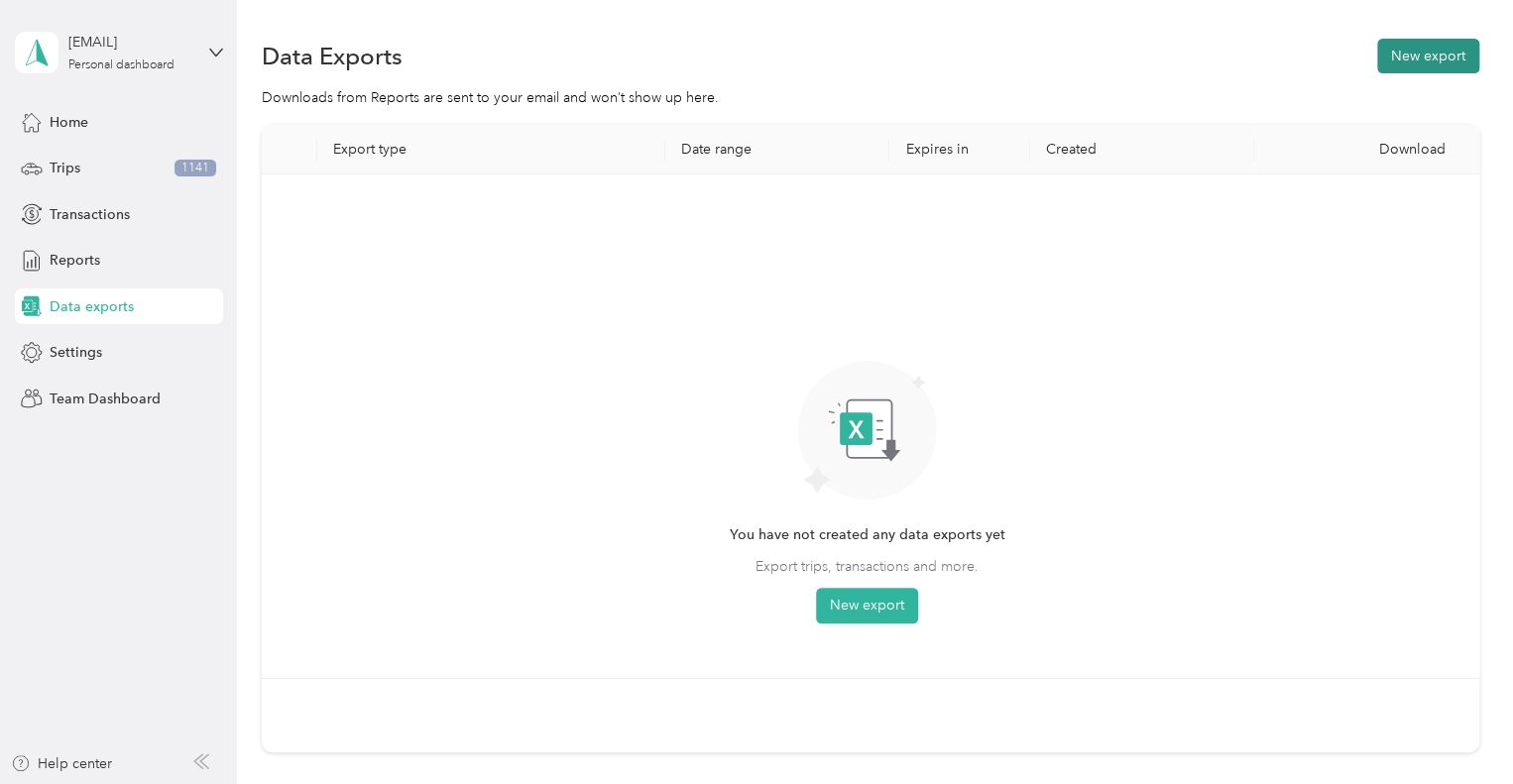 click on "New export" at bounding box center (1428, 56) 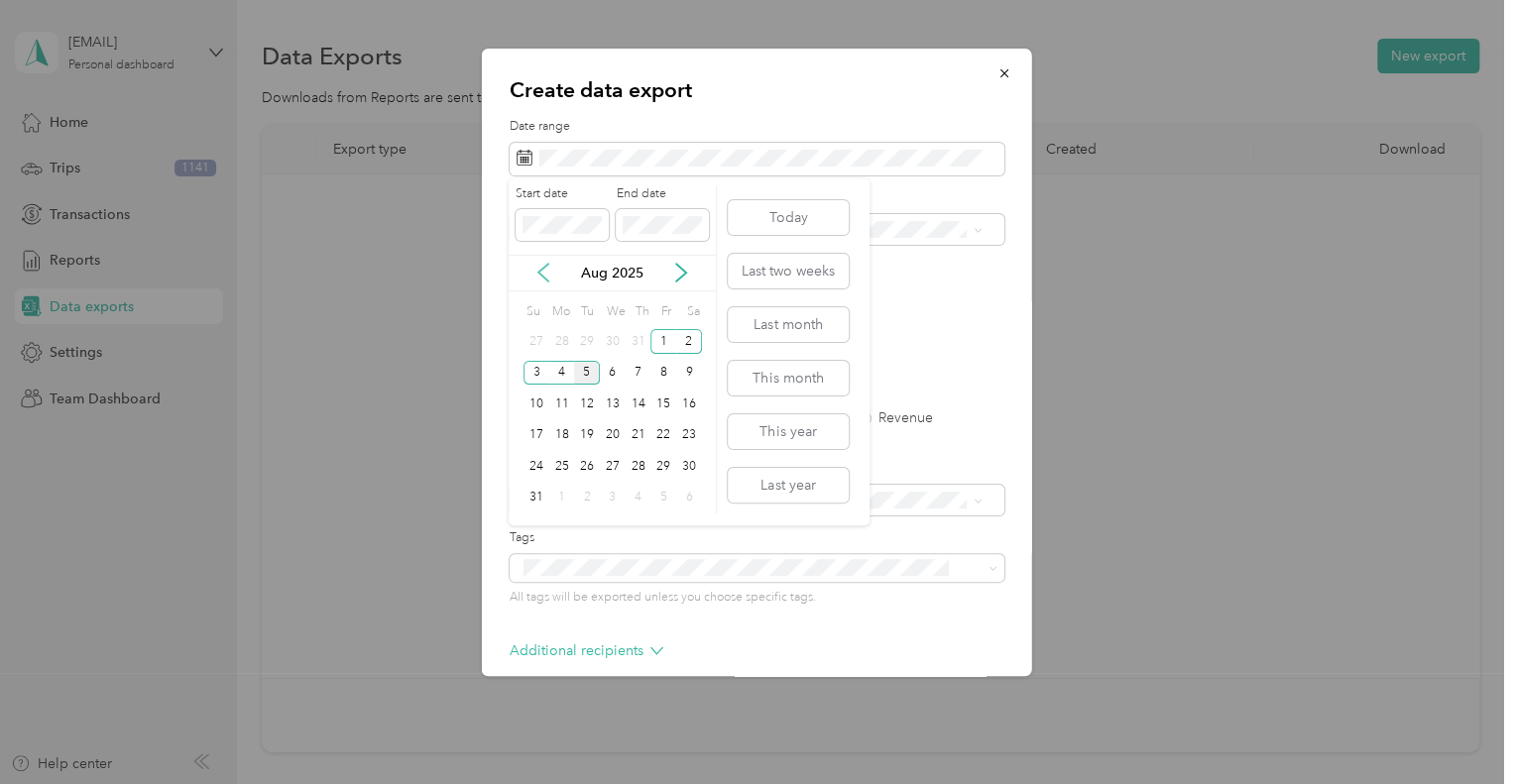 click 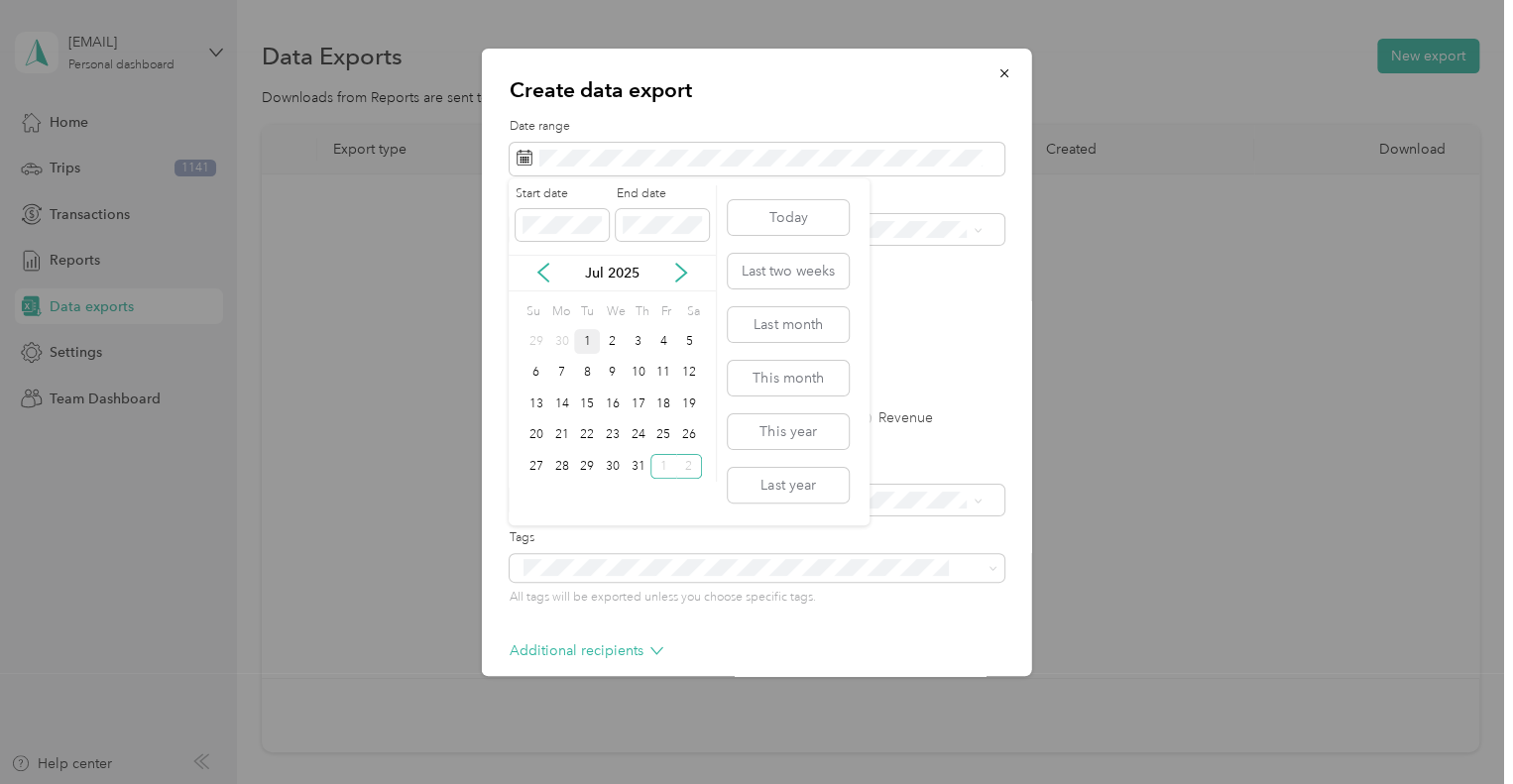click on "1" at bounding box center [587, 341] 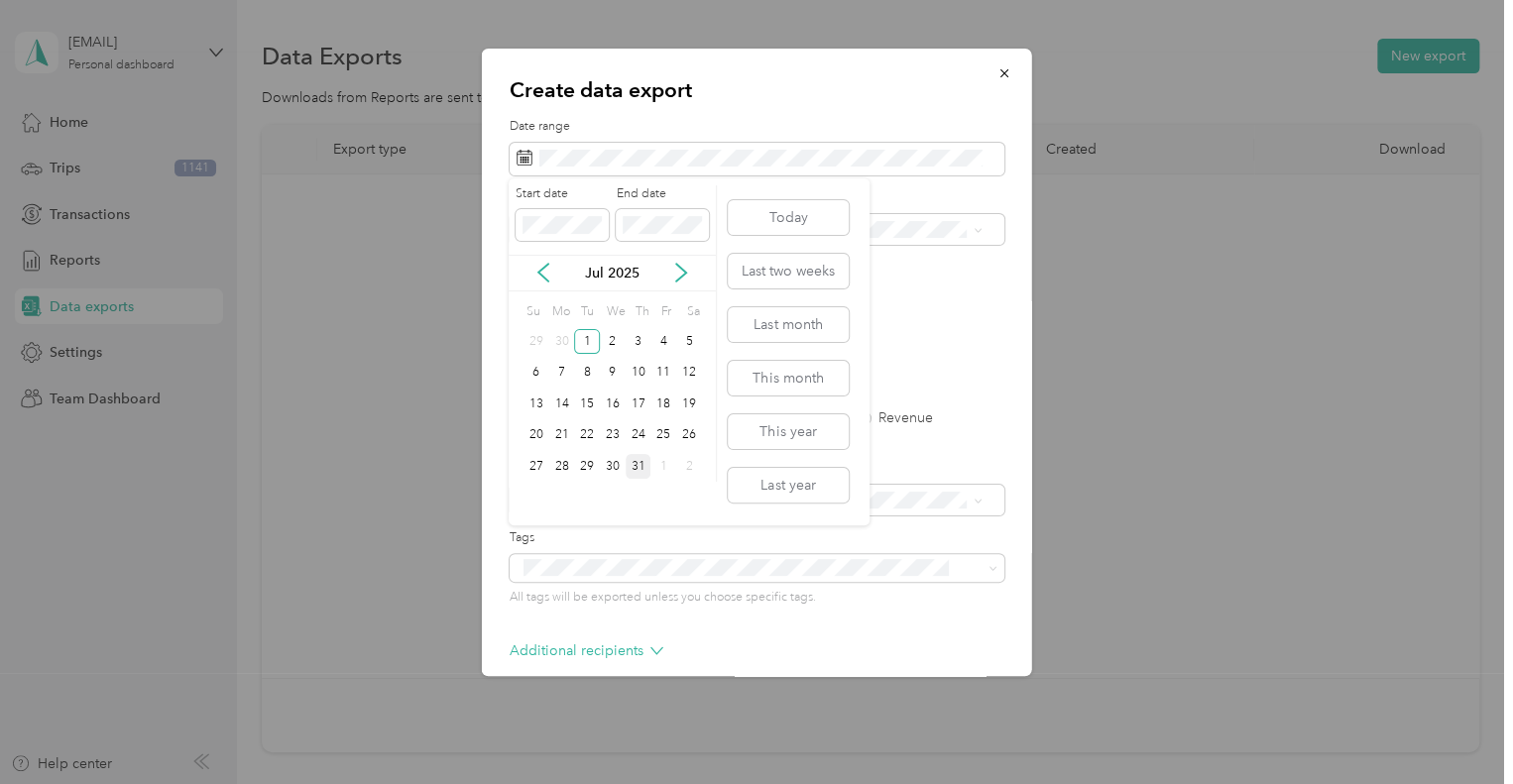 click on "31" at bounding box center [639, 466] 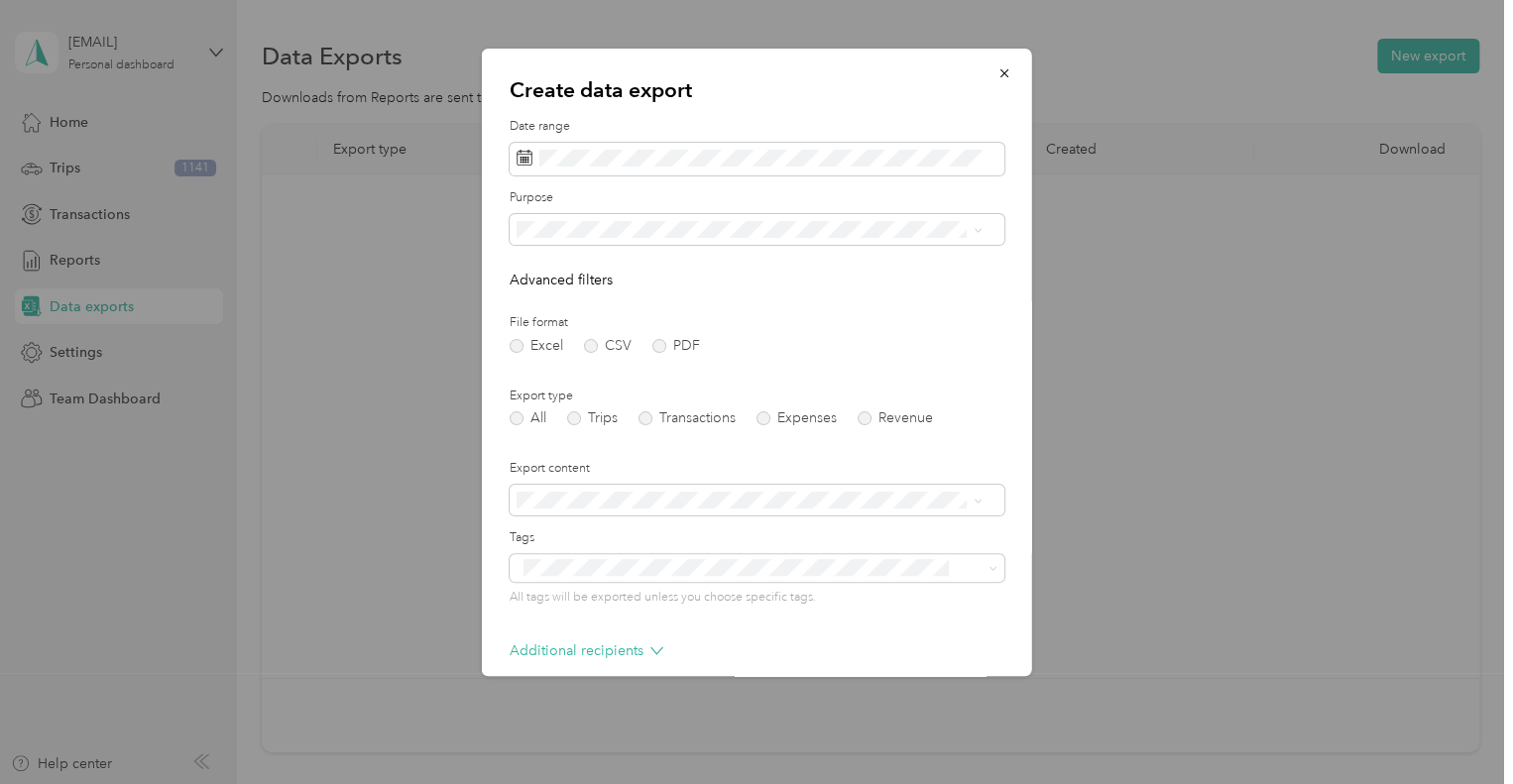 click on "Work" at bounding box center [749, 294] 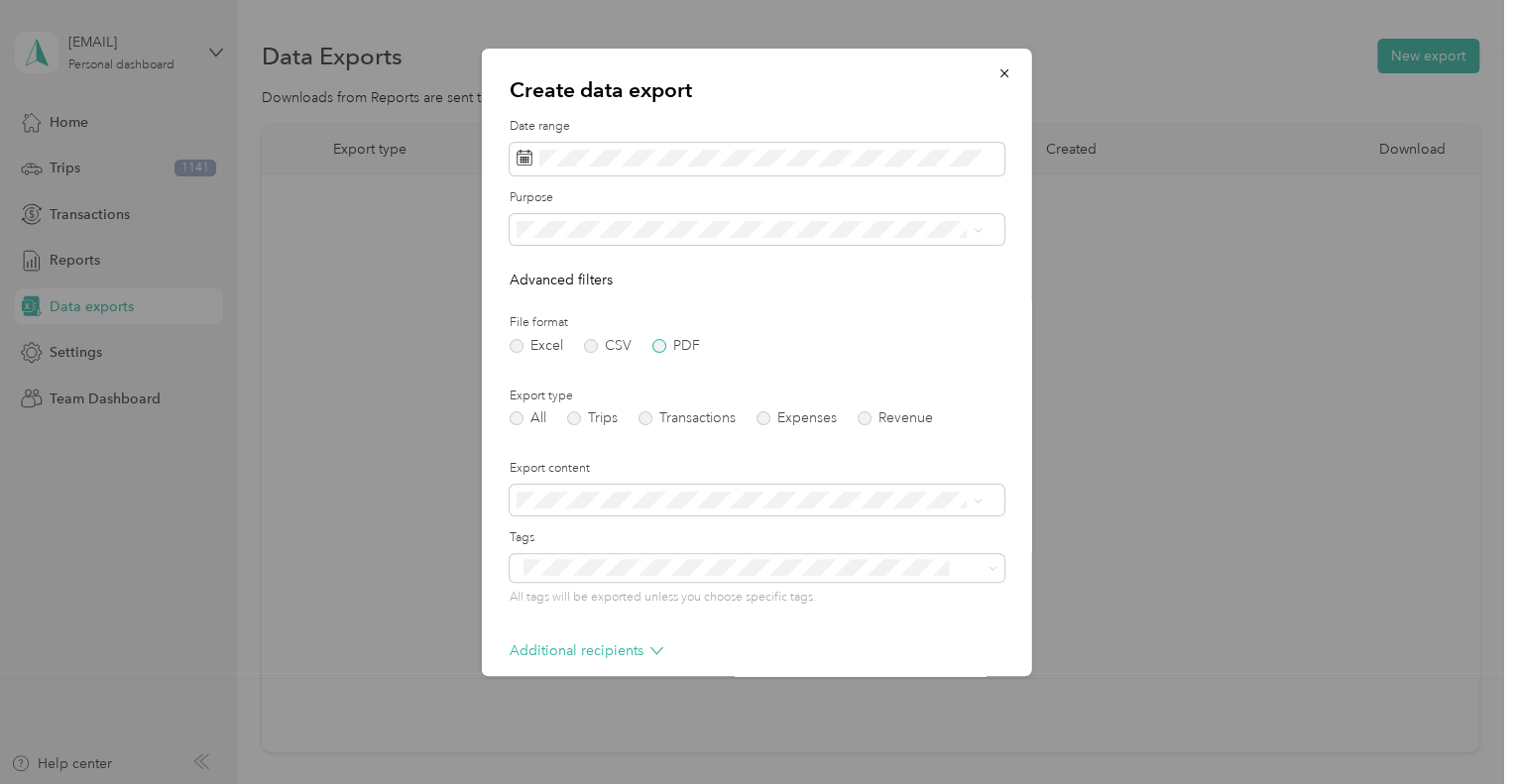 click on "PDF" at bounding box center [676, 346] 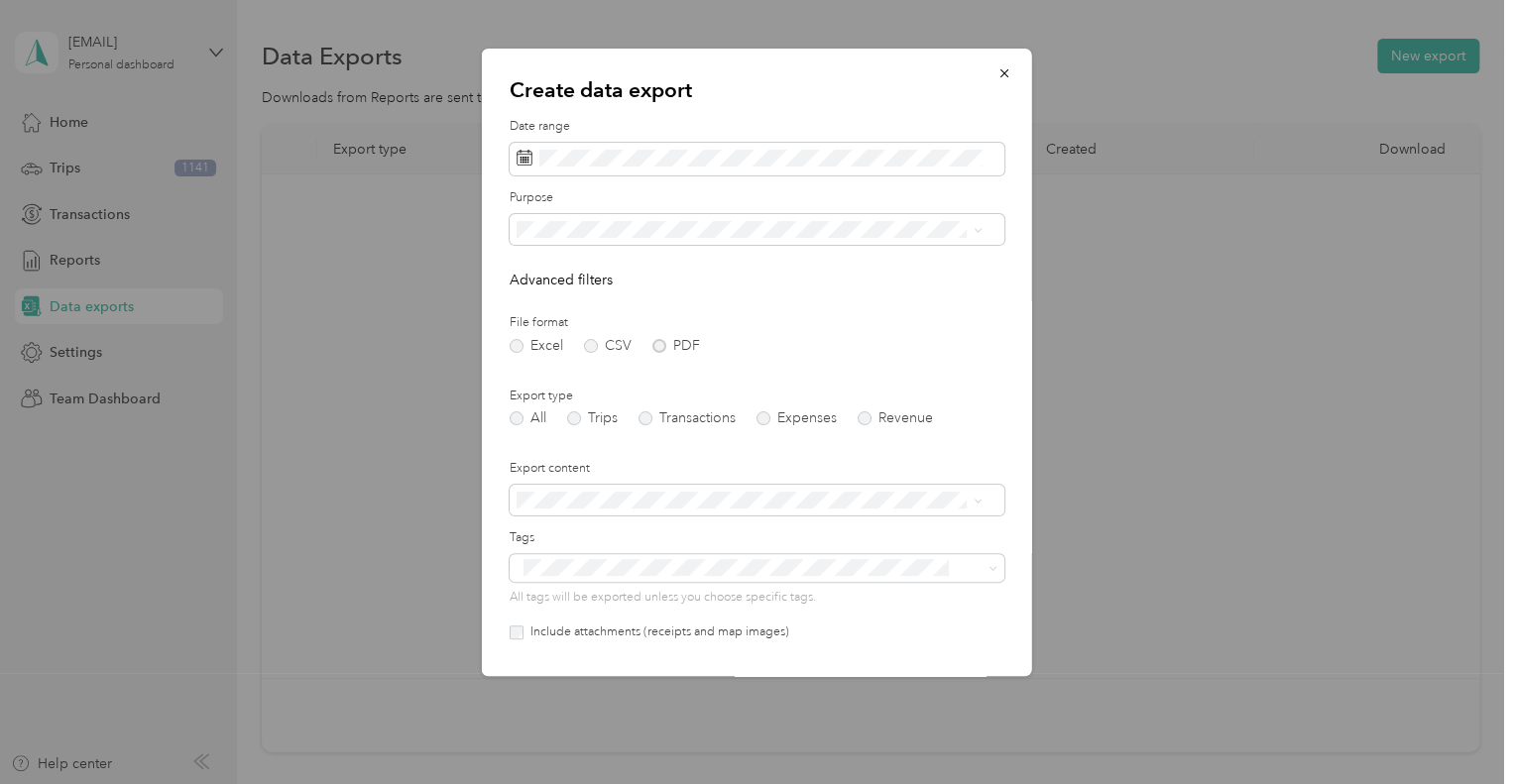 scroll, scrollTop: 128, scrollLeft: 0, axis: vertical 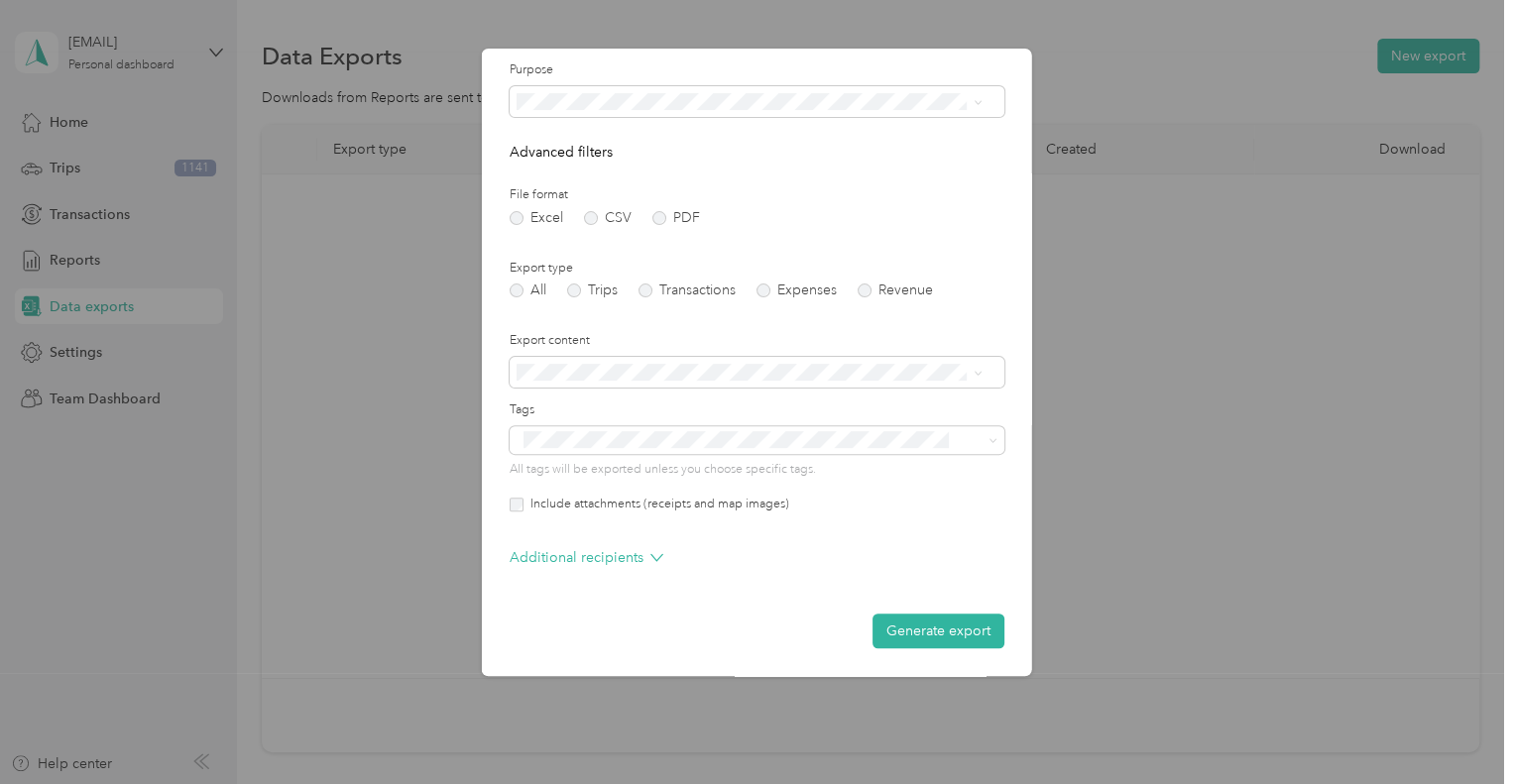 click on "Date range   Purpose   Advanced filters   File format   Excel CSV PDF Export type   All Trips Transactions Expenses Revenue Export content   Tags   All tags will be exported unless you choose specific tags. Include attachments (receipts and map images) Additional recipients Generate export" at bounding box center [756, 319] 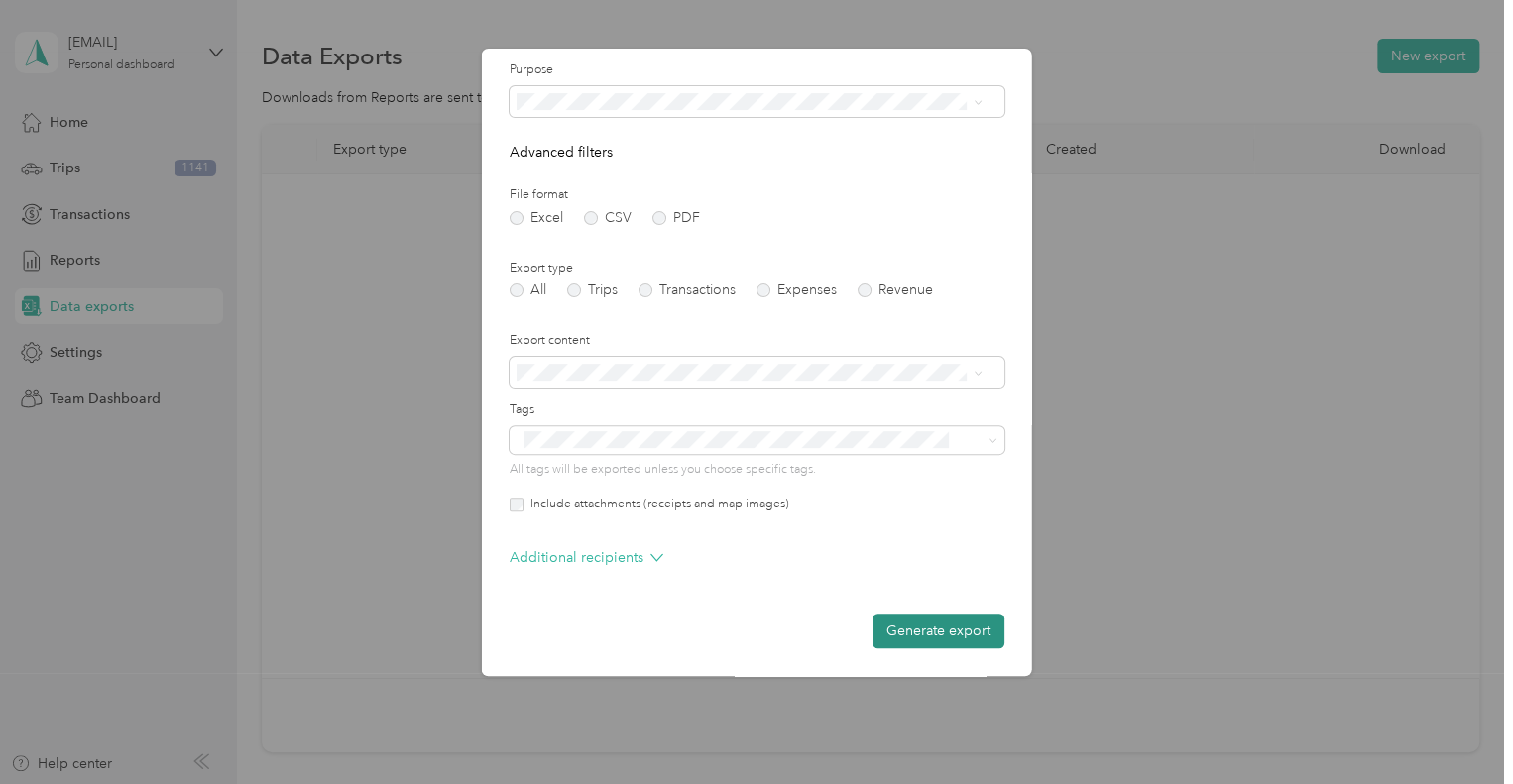 click on "Generate export" at bounding box center [938, 630] 